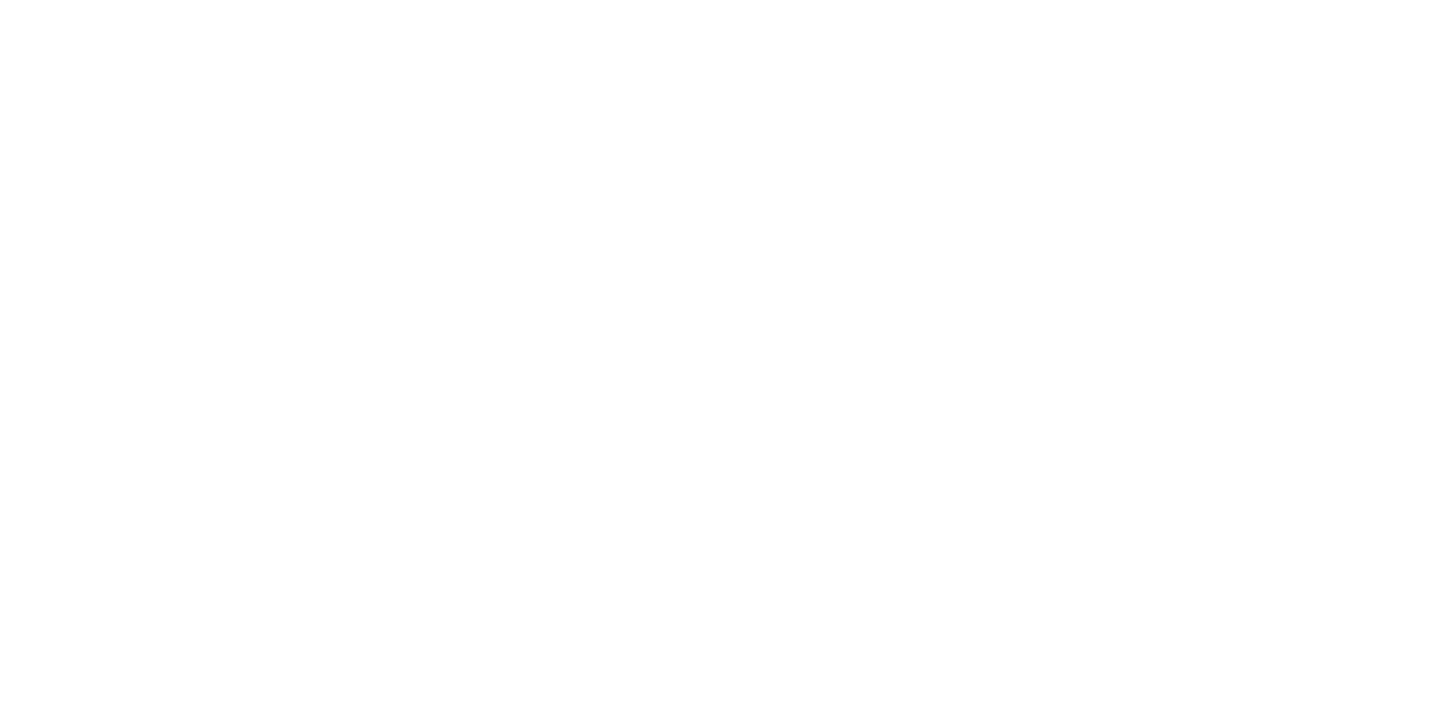 scroll, scrollTop: 0, scrollLeft: 0, axis: both 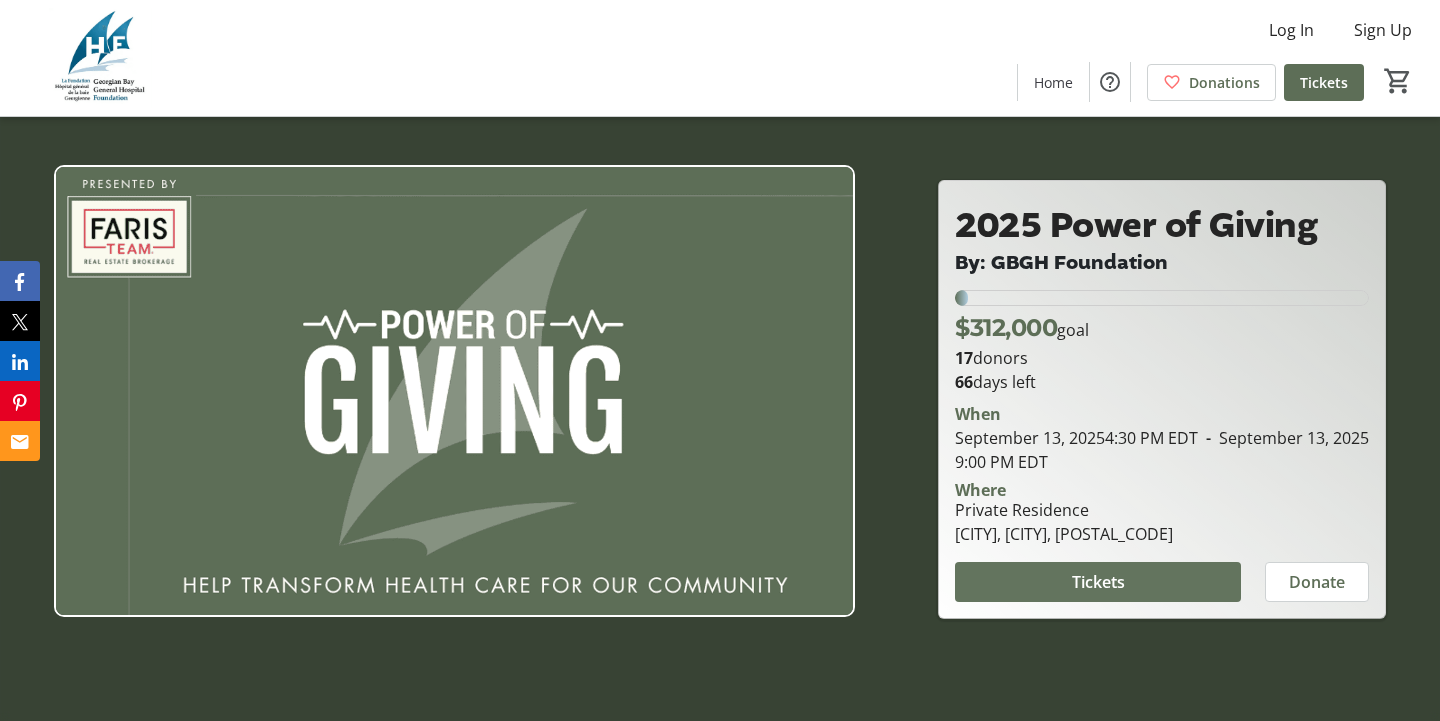 click on "Tickets" at bounding box center [1098, 582] 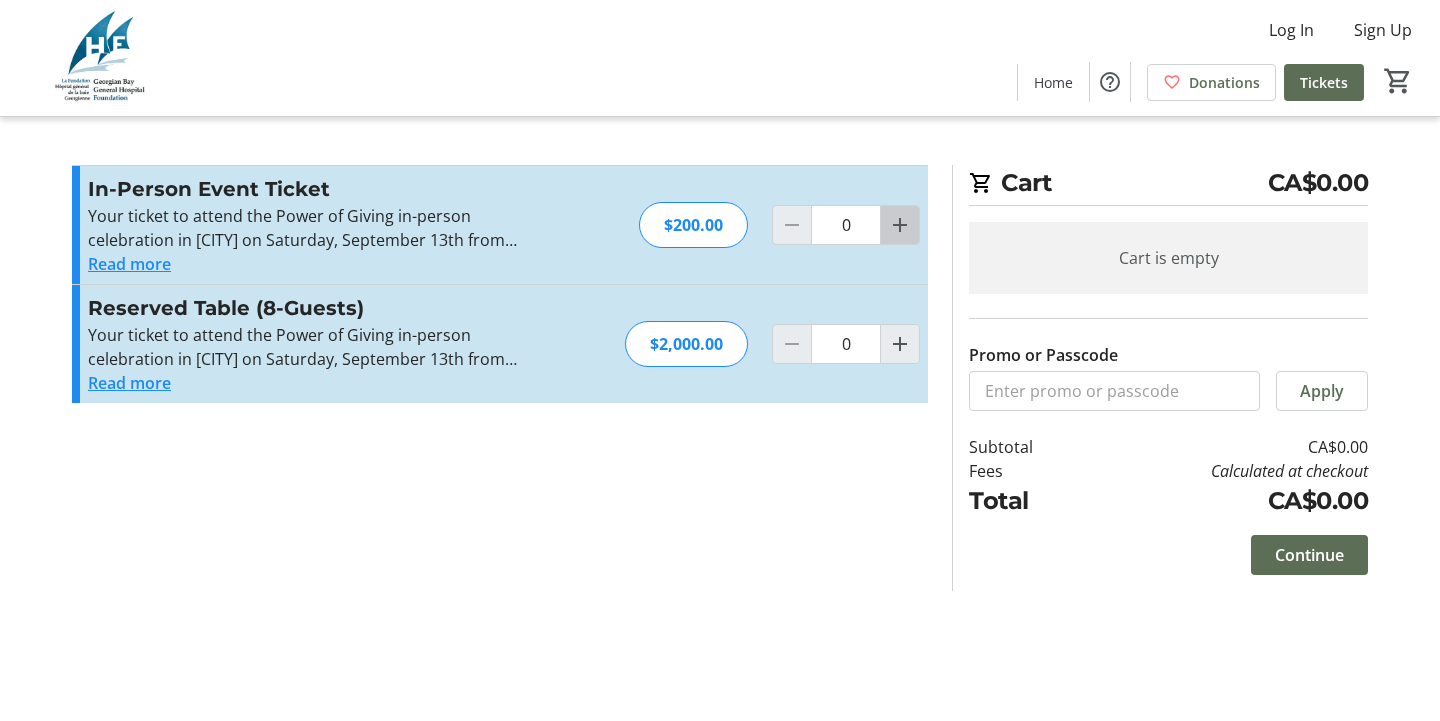 click at bounding box center (900, 225) 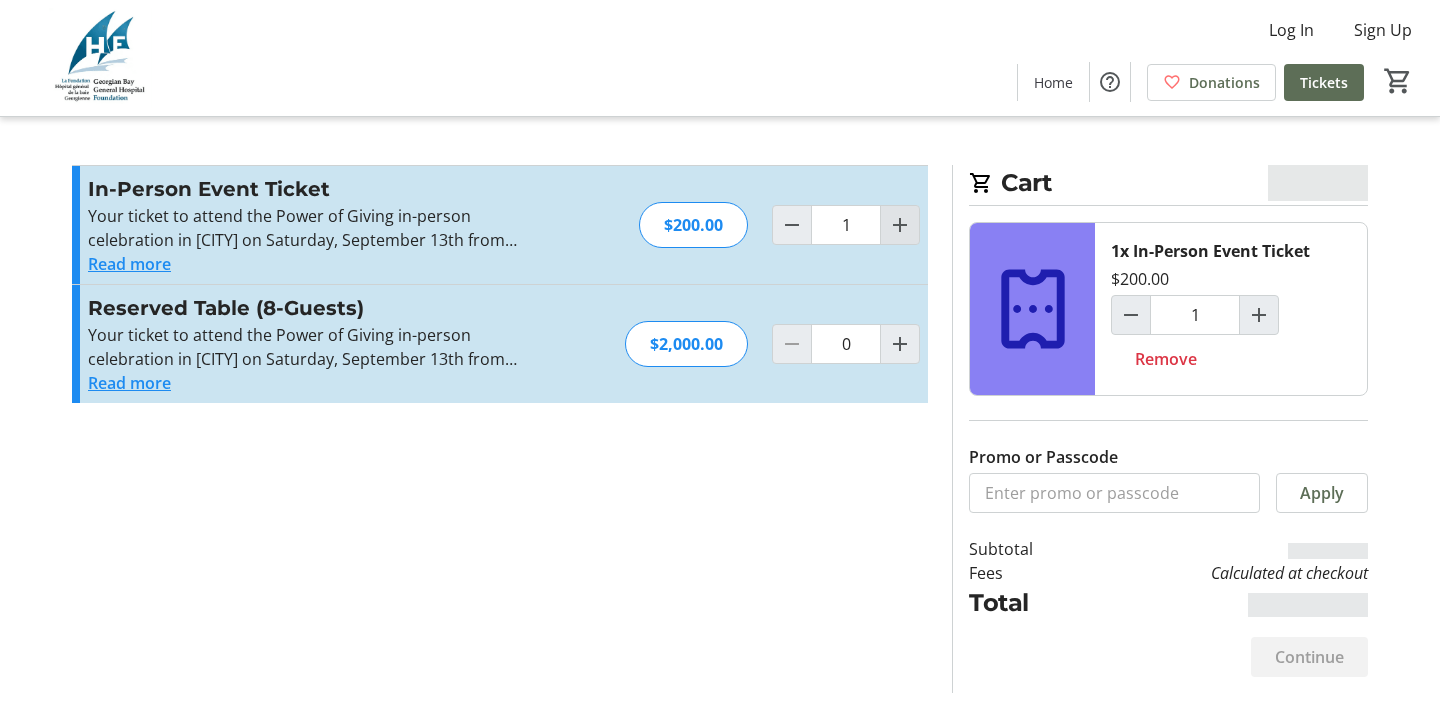 click at bounding box center [900, 225] 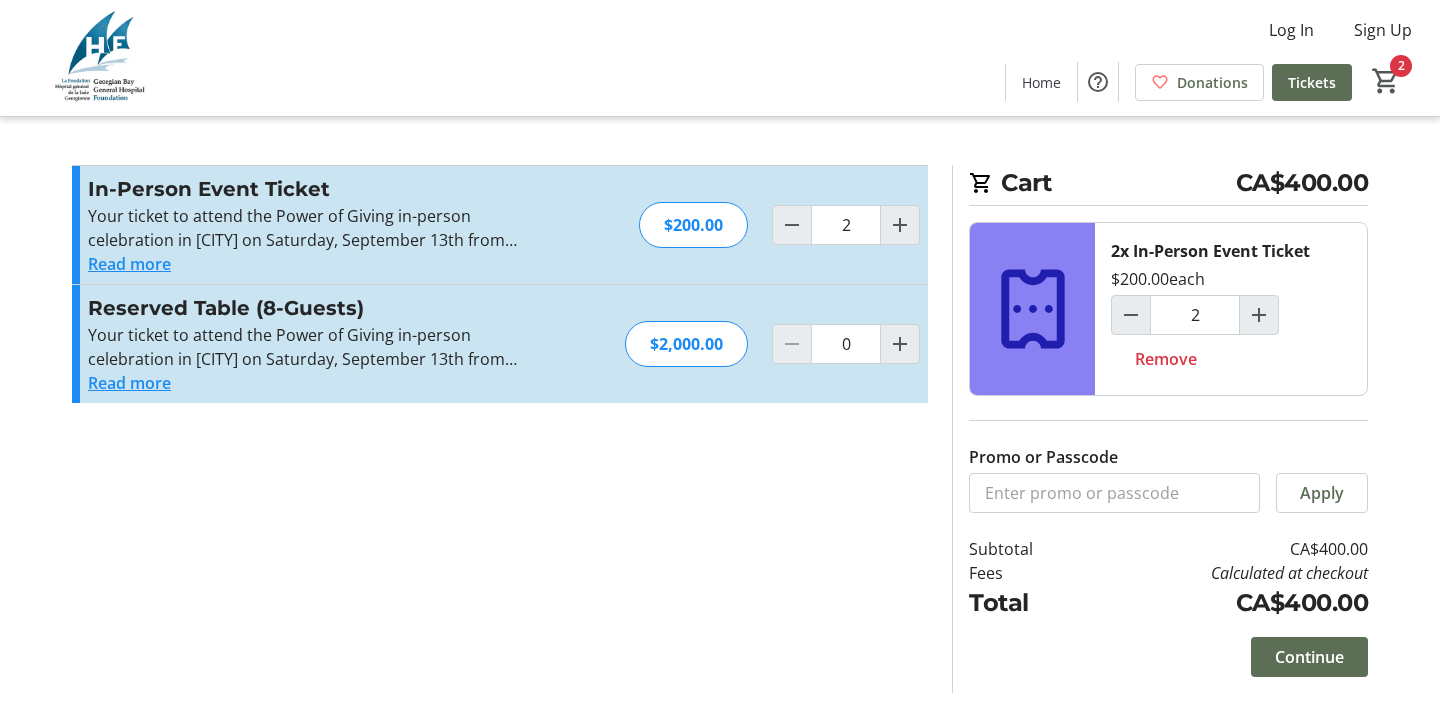scroll, scrollTop: 0, scrollLeft: 0, axis: both 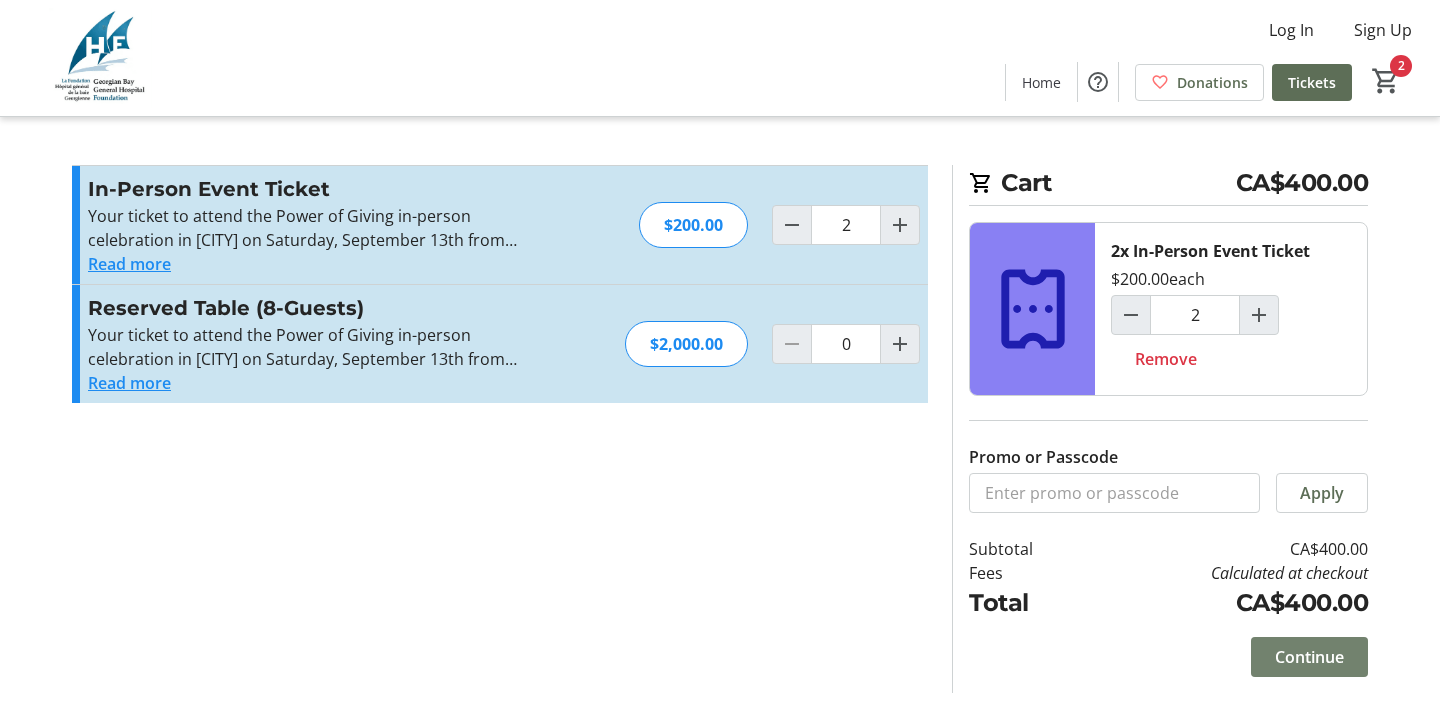 click on "Continue" at bounding box center (1309, 657) 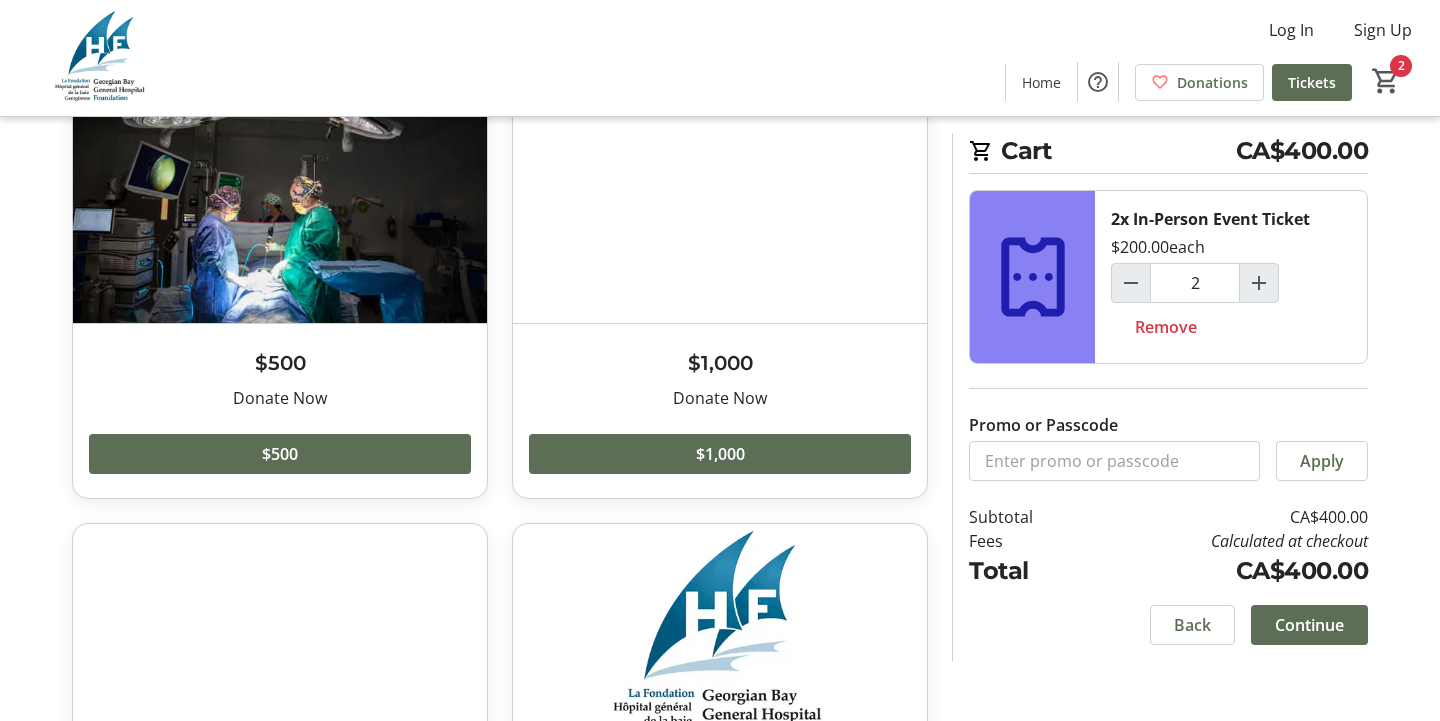 scroll, scrollTop: 134, scrollLeft: 0, axis: vertical 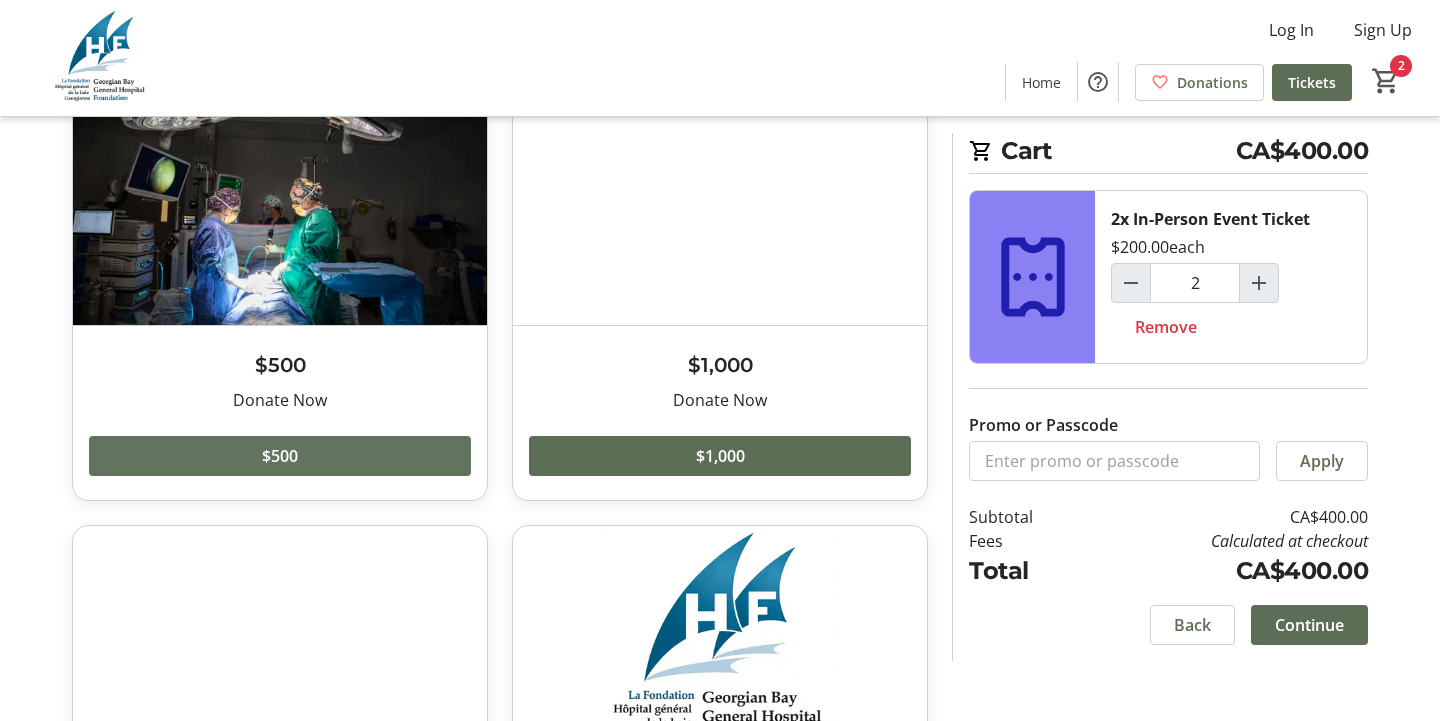click at bounding box center (280, 456) 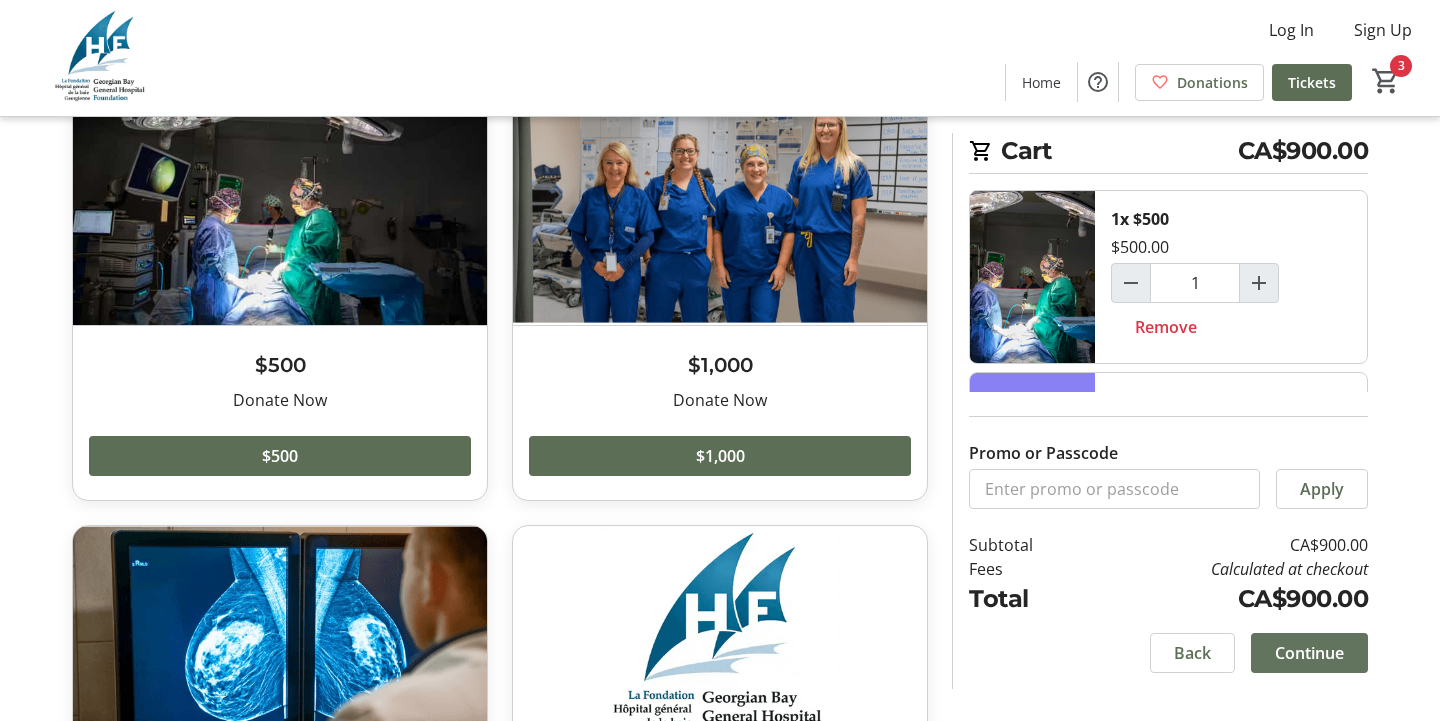 click on "Continue" at bounding box center (1309, 653) 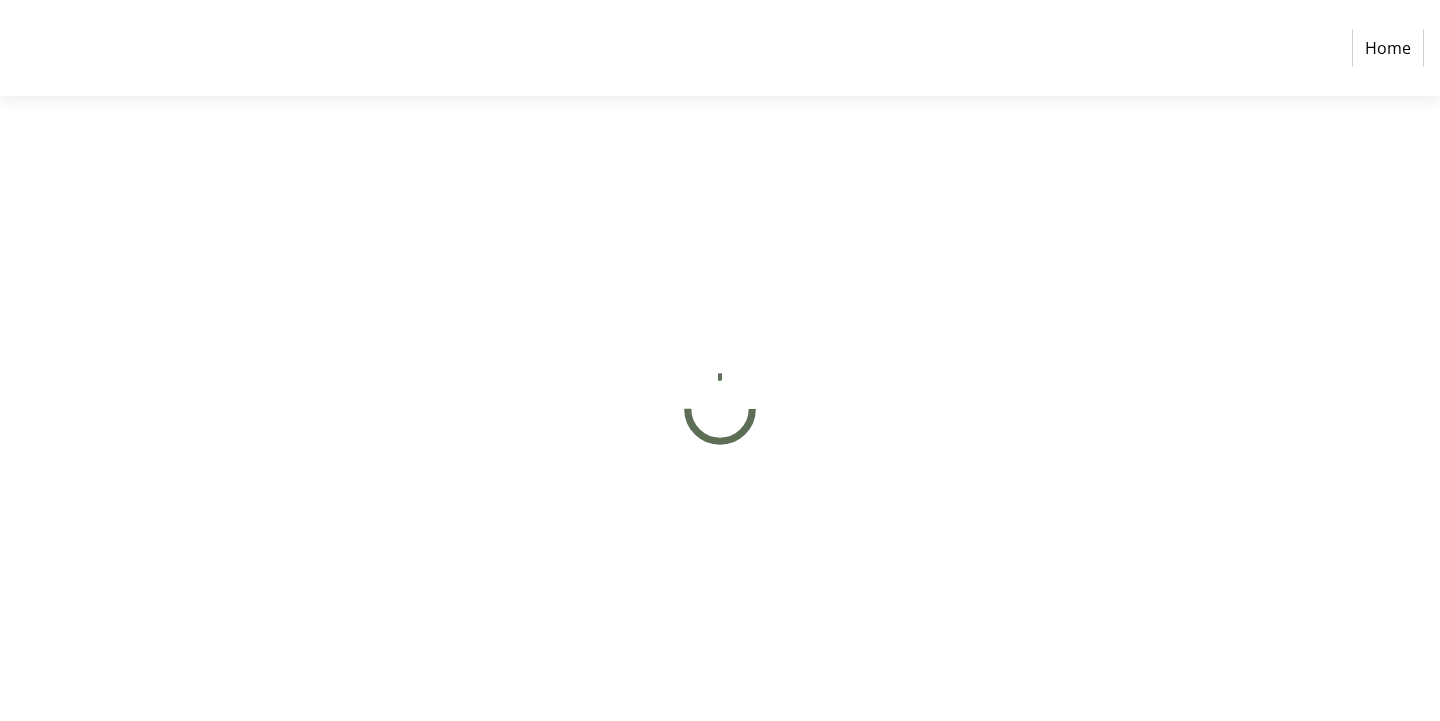 scroll, scrollTop: 0, scrollLeft: 0, axis: both 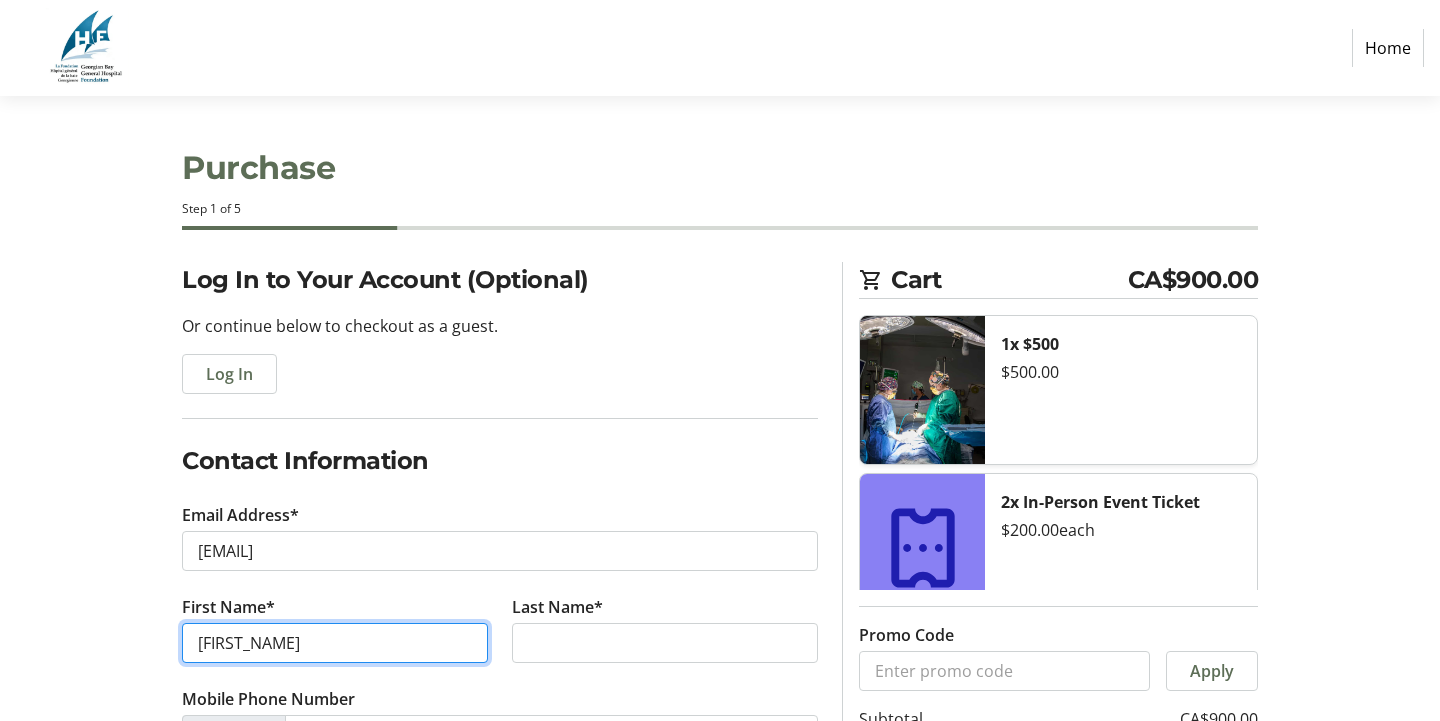 type on "[FIRST_NAME]" 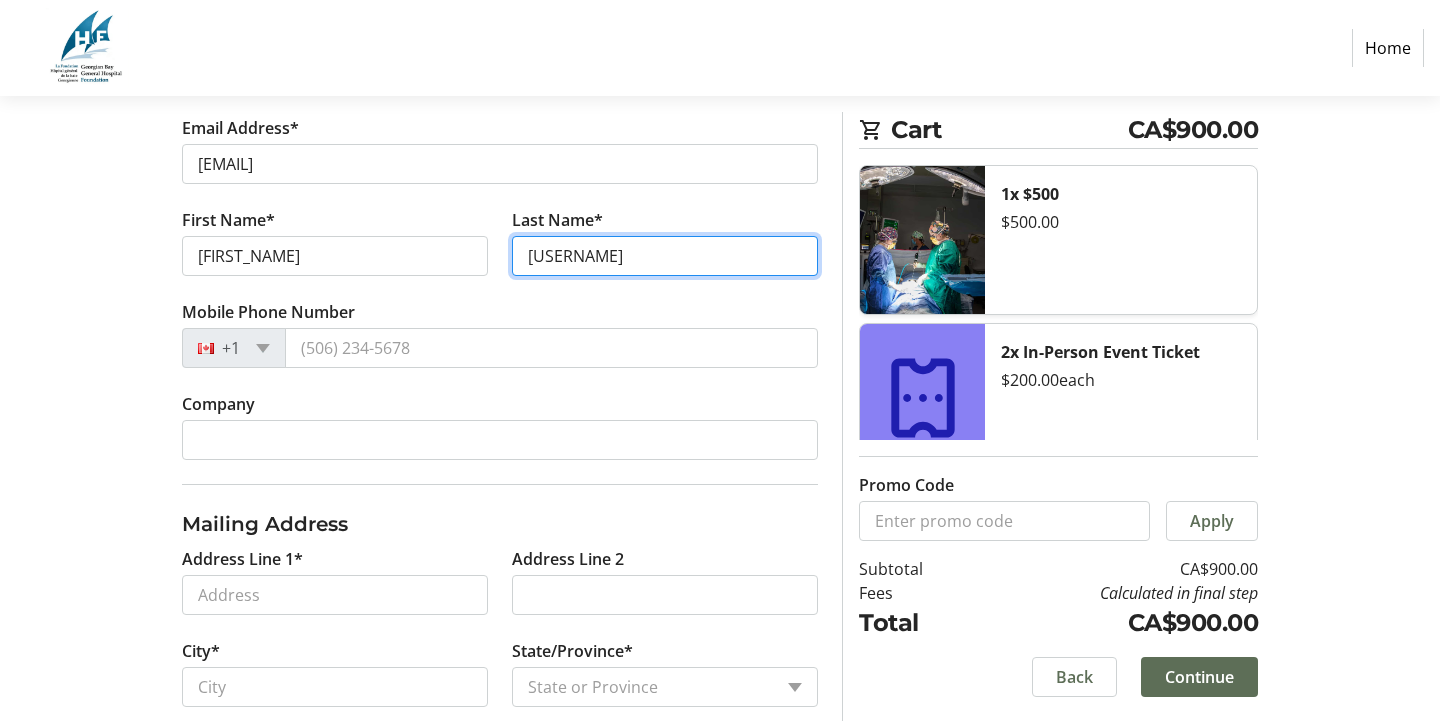 scroll, scrollTop: 400, scrollLeft: 0, axis: vertical 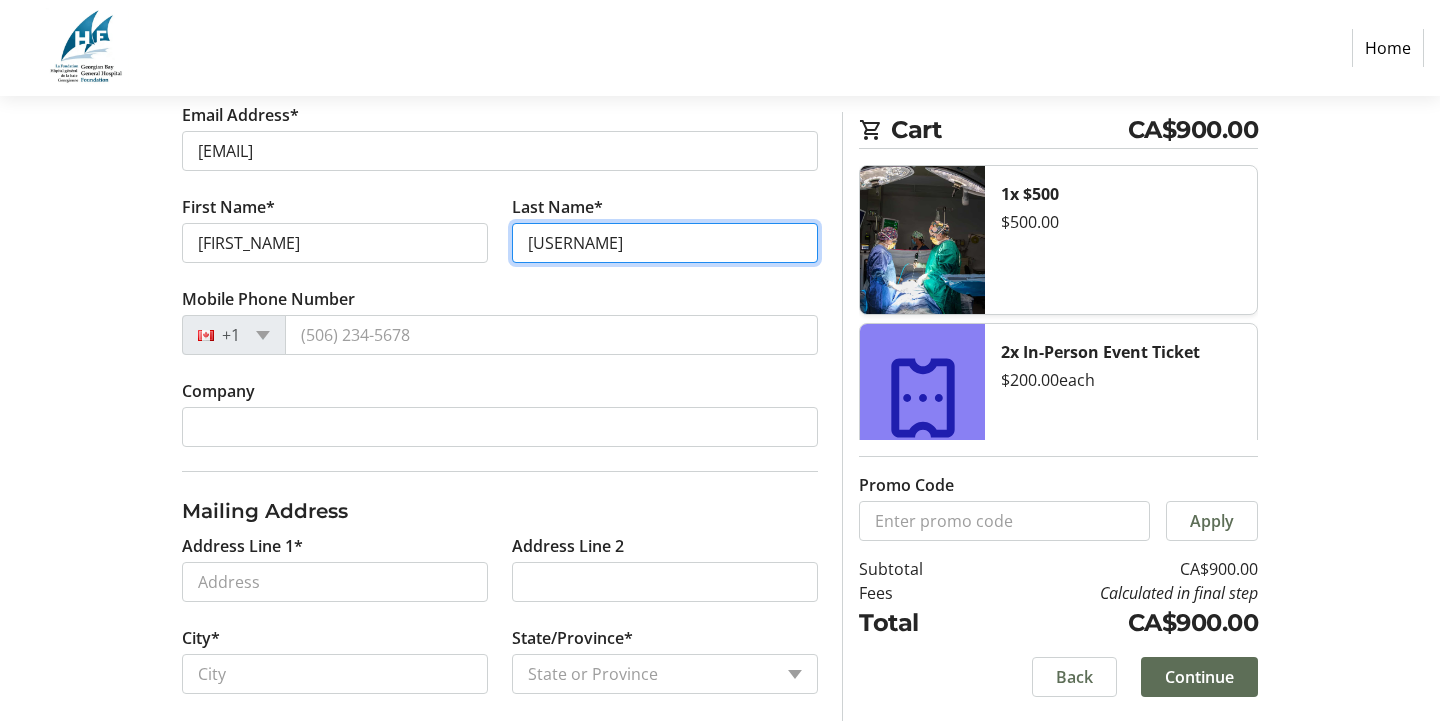 type on "[USERNAME]" 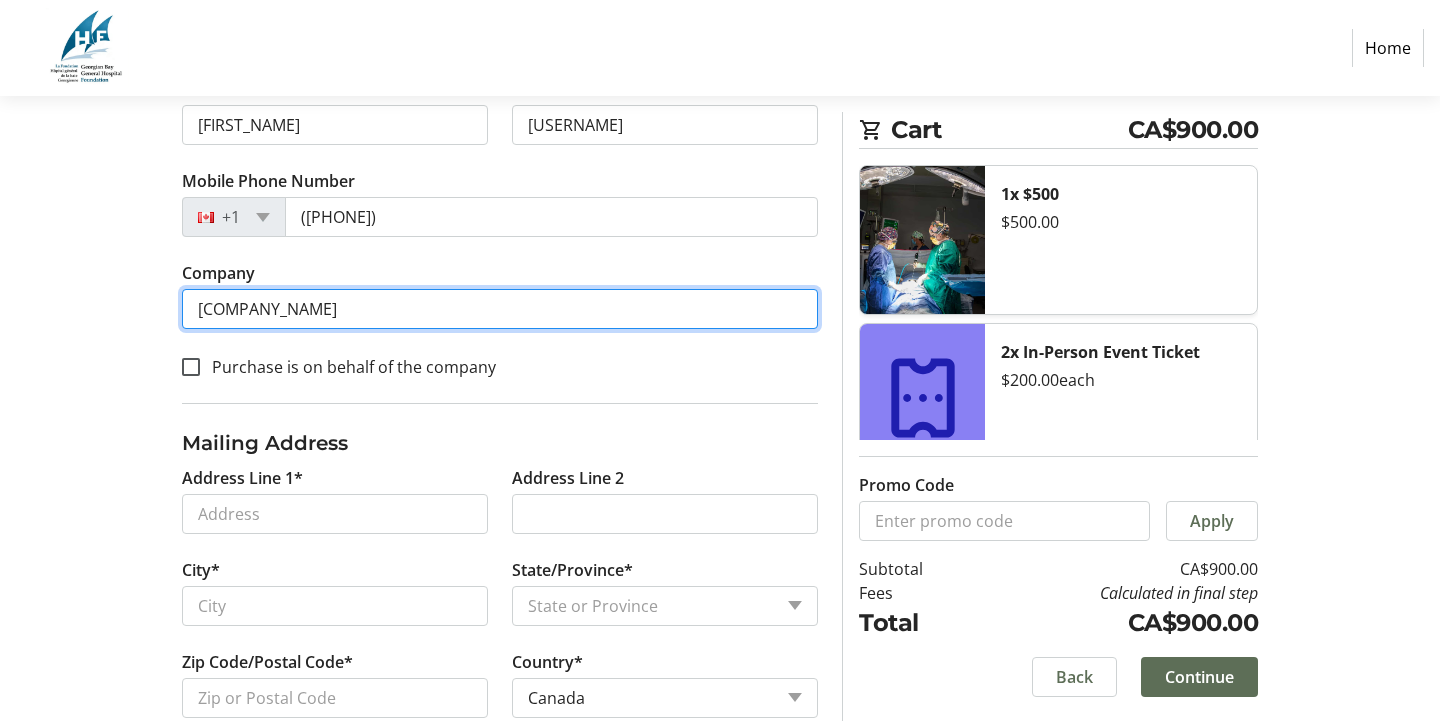 scroll, scrollTop: 520, scrollLeft: 0, axis: vertical 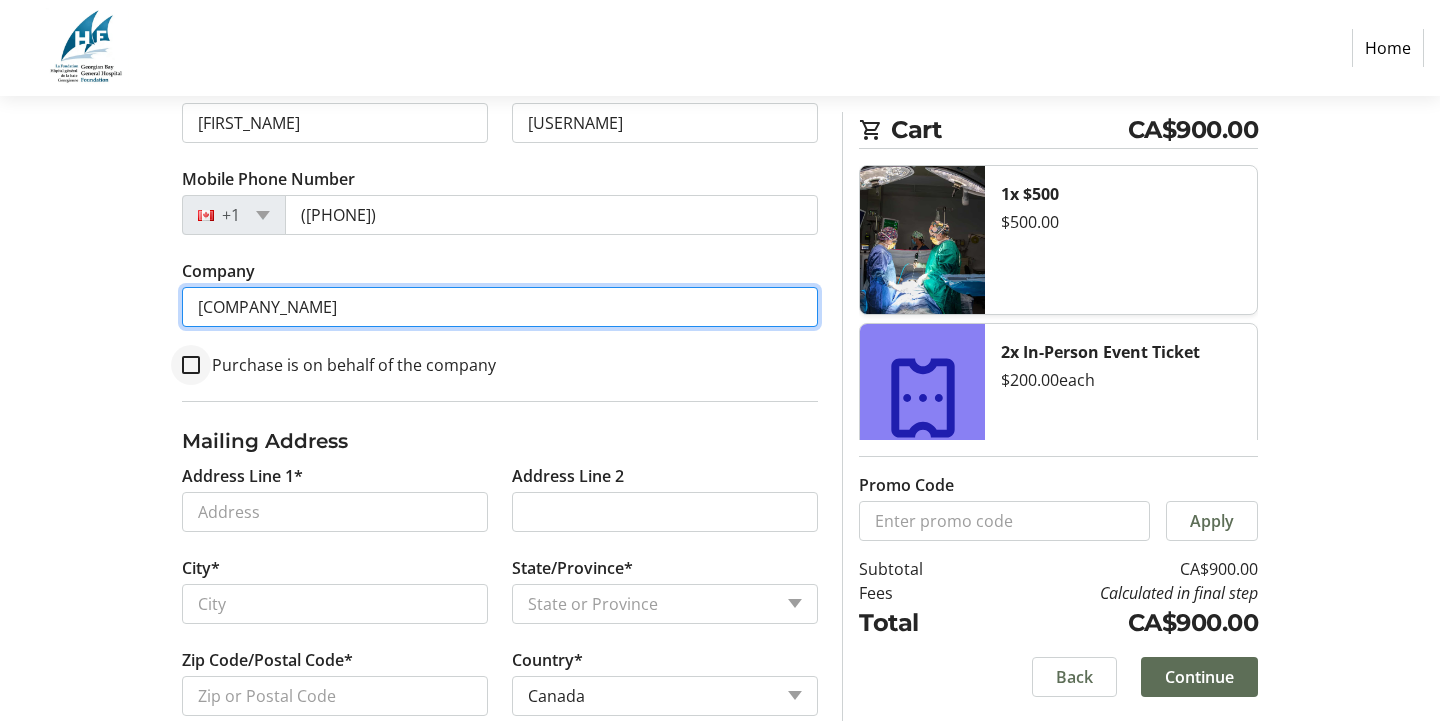 type on "[COMPANY_NAME]" 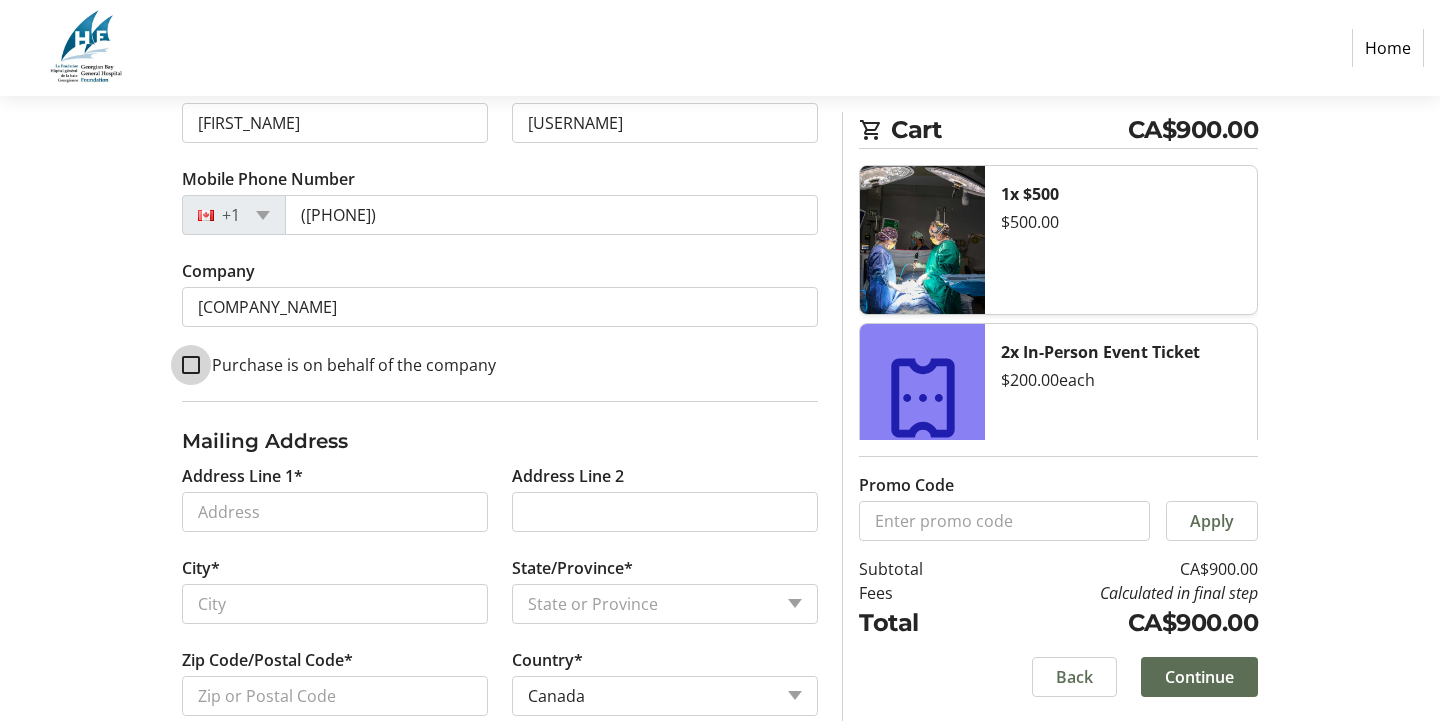 click on "Purchase is on behalf of the company" at bounding box center [191, 365] 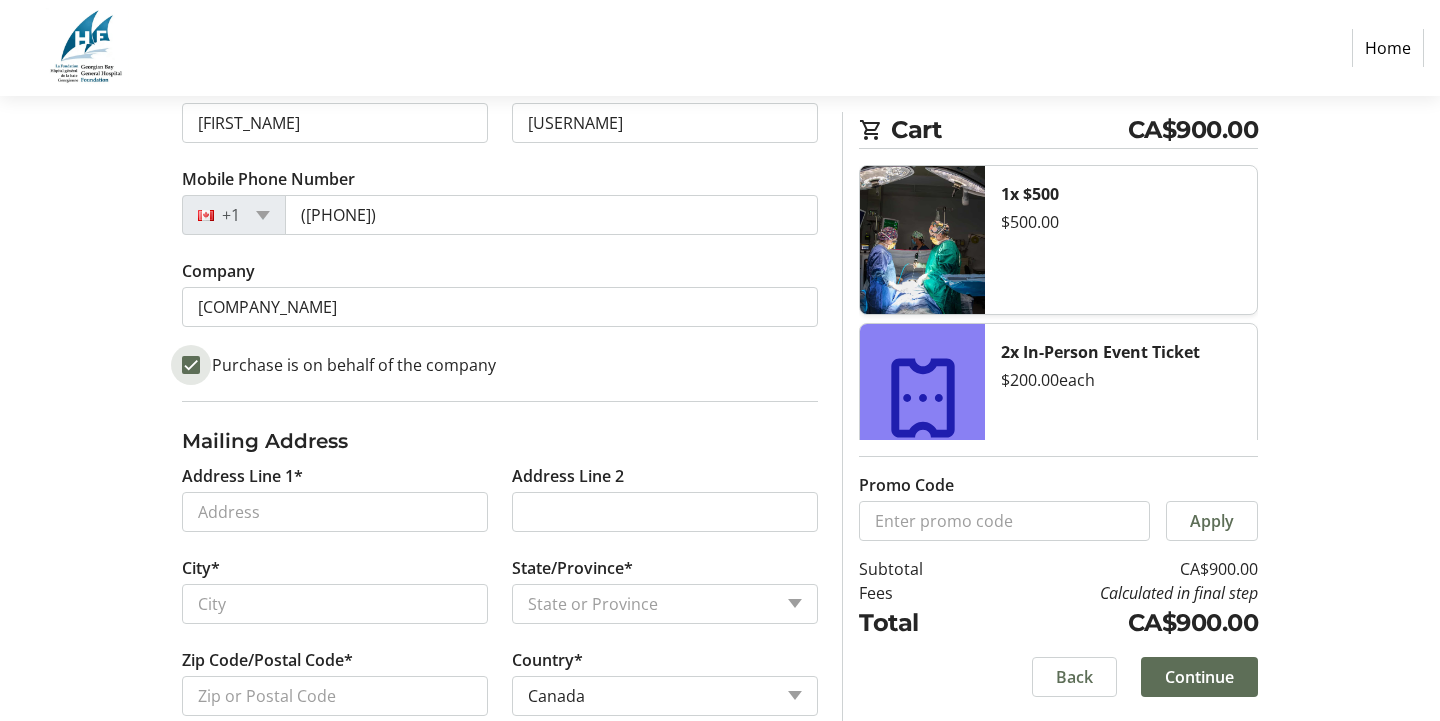 checkbox on "true" 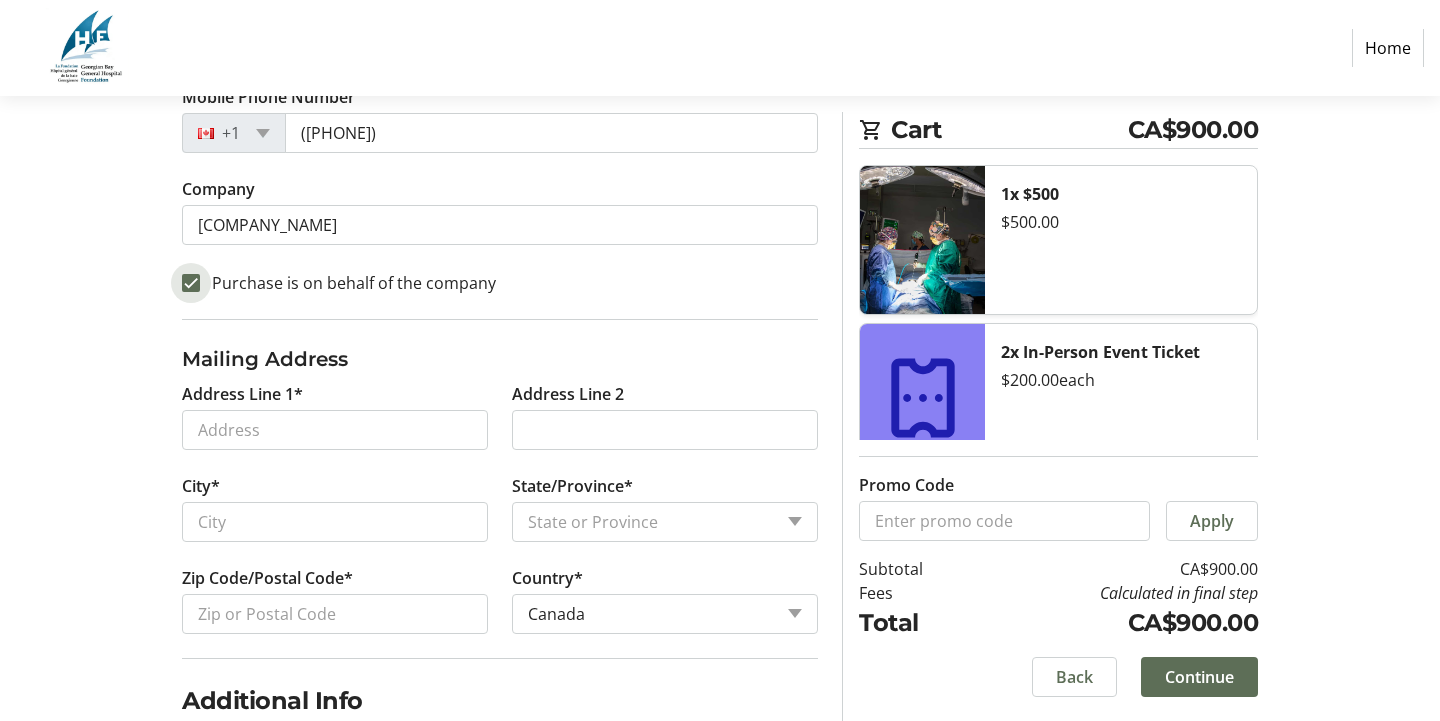 scroll, scrollTop: 617, scrollLeft: 0, axis: vertical 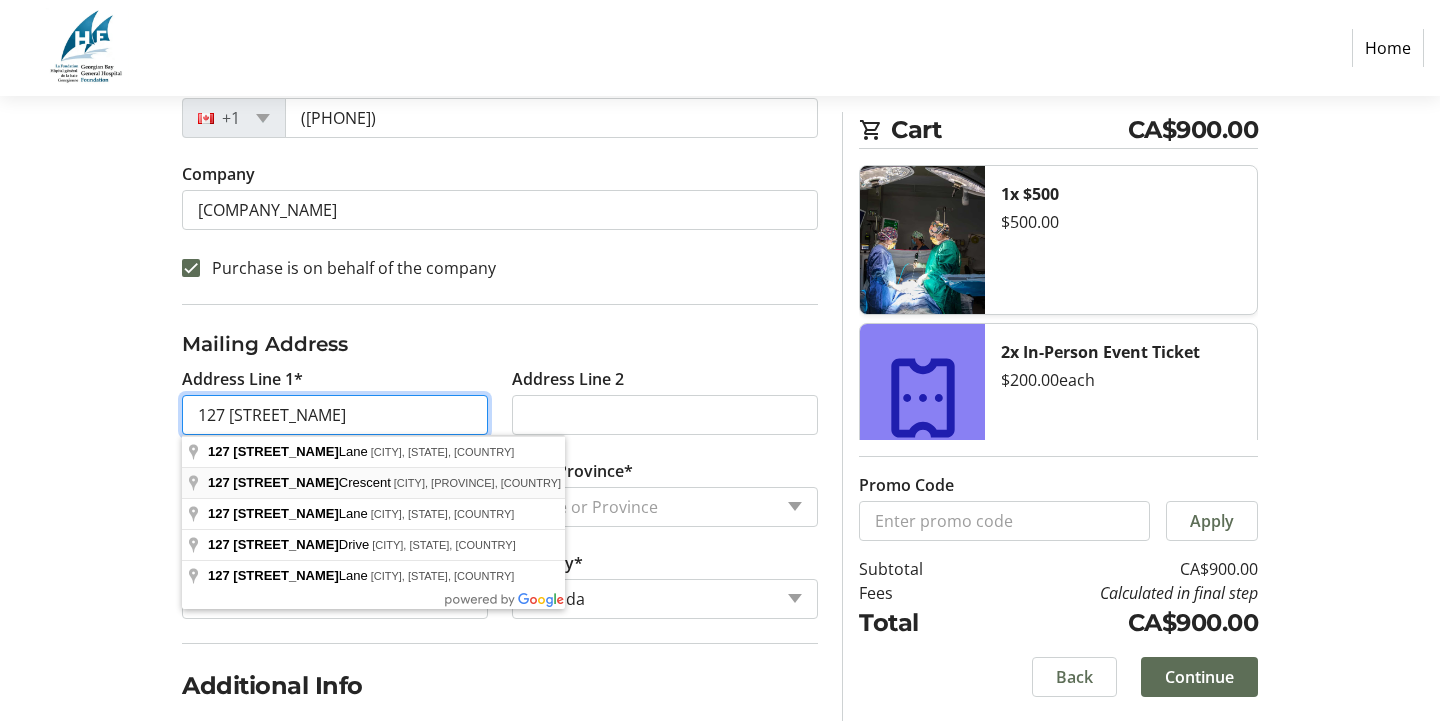 type on "127 [STREET_NAME]" 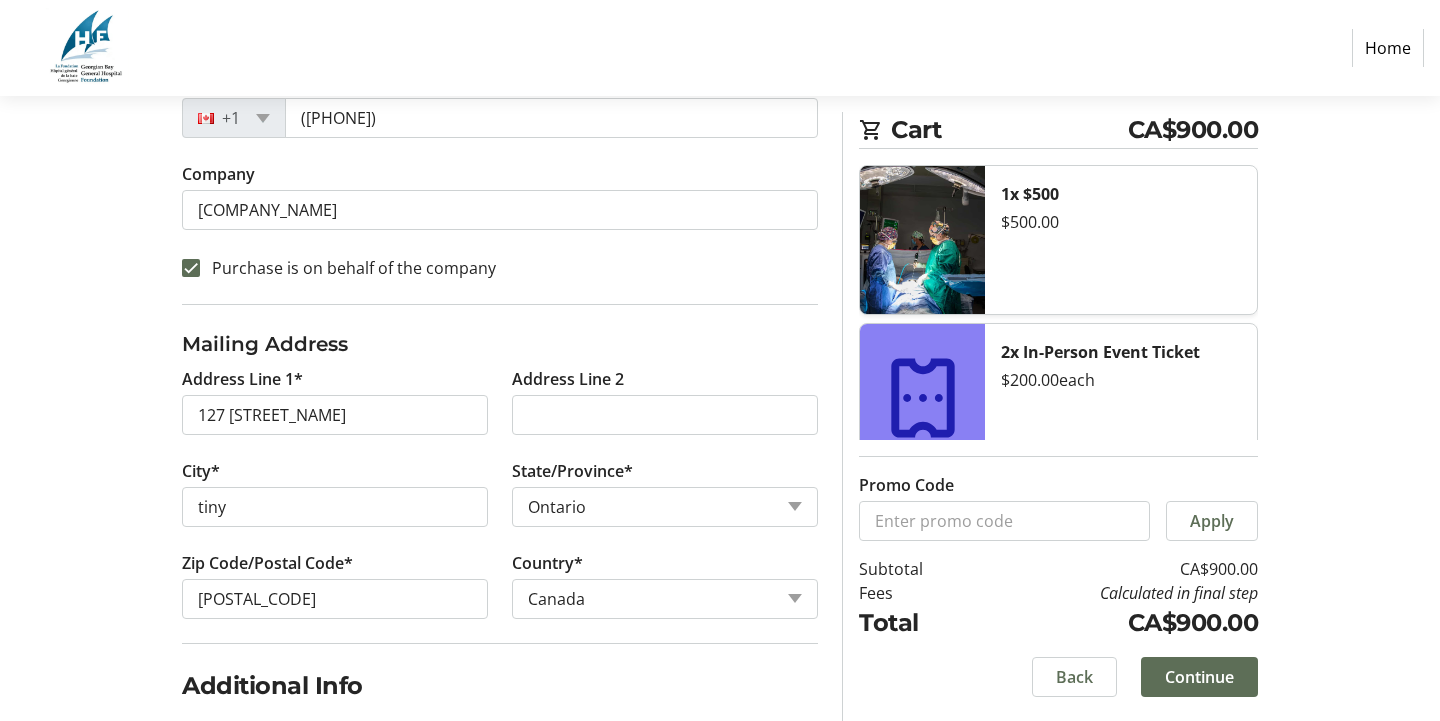 click on "Country* Country Country Afghanistan Åland Islands Albania Algeria American Samoa Andorra Angola Anguilla Antarctica Antigua and Barbuda Argentina Armenia Aruba Australia Austria Azerbaijan The Bahamas Bahrain Bangladesh Barbados Belarus Belgium Belize Benin Bermuda Bhutan Bolivia Bonaire Bosnia and Herzegovina Botswana Bouvet Island Brazil British Indian Ocean Territory United States Minor Outlying Islands Virgin Islands (British) Virgin Islands (U.S.) Brunei Bulgaria Burkina Faso Burundi Cambodia Cameroon Canada Cape Verde Cayman Islands Central African Republic Chad Chile China Christmas Island Cocos (Keeling) Islands Colombia Comoros Republic of the Congo Democratic Republic of the Congo Cook Islands Costa Rica Croatia Cuba Curaçao Cyprus Czech Republic Denmark Djibouti Dominica Dominican Republic Ecuador Egypt El Salvador Equatorial Guinea Eritrea Estonia" at bounding box center [665, 597] 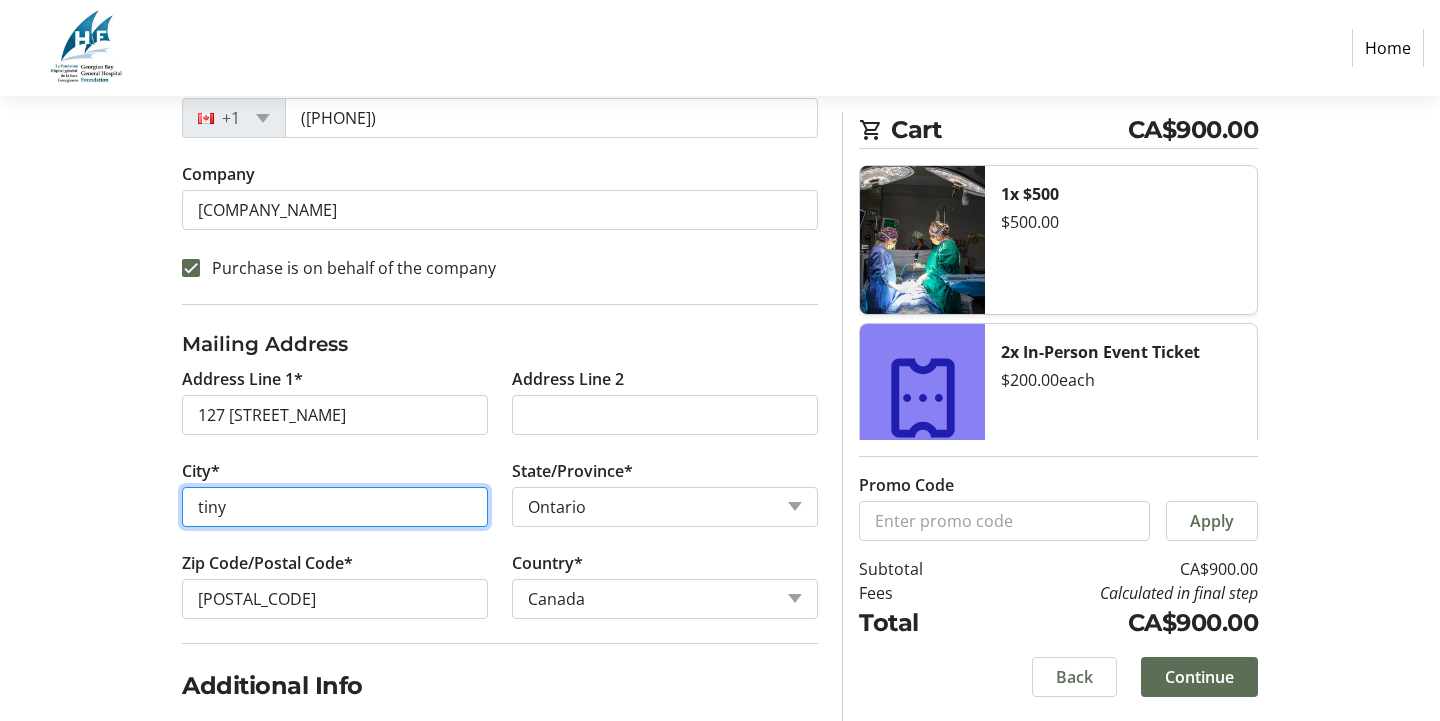 click on "tiny" at bounding box center [335, 507] 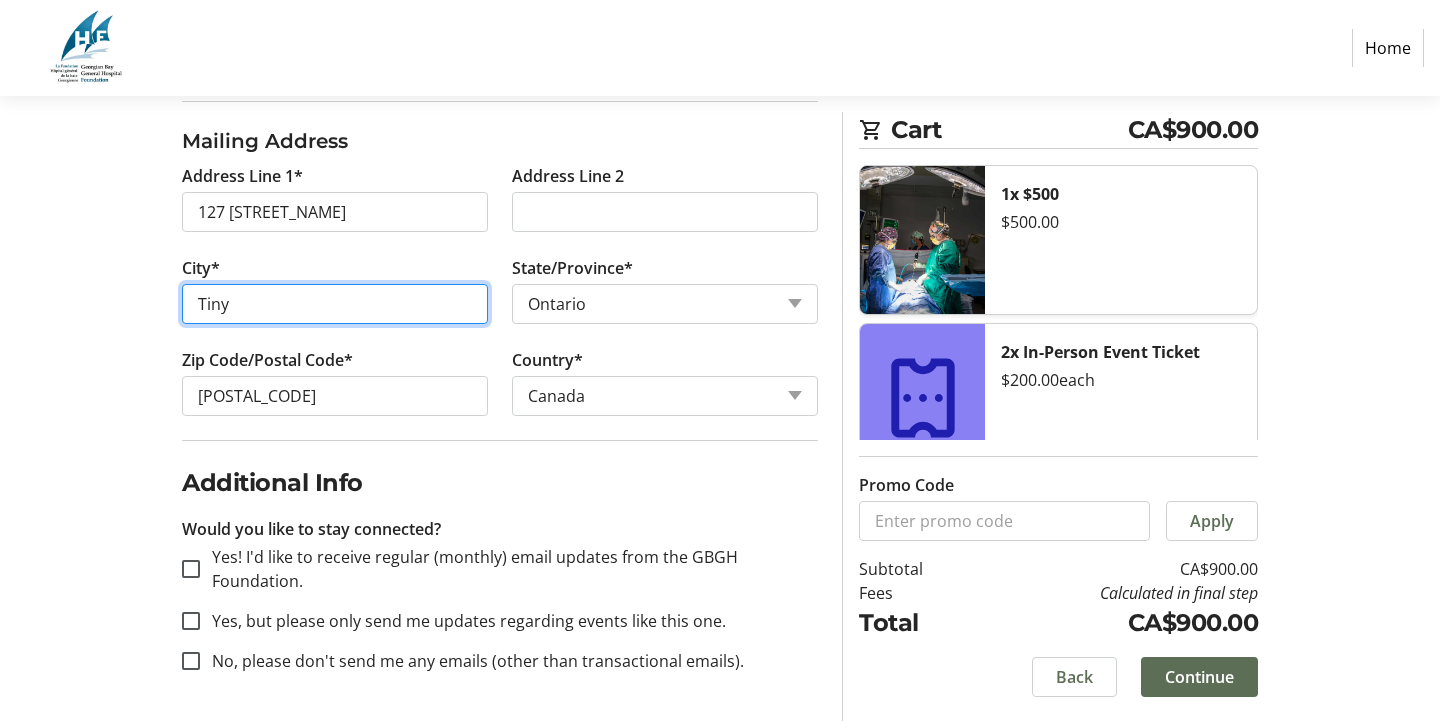 scroll, scrollTop: 820, scrollLeft: 0, axis: vertical 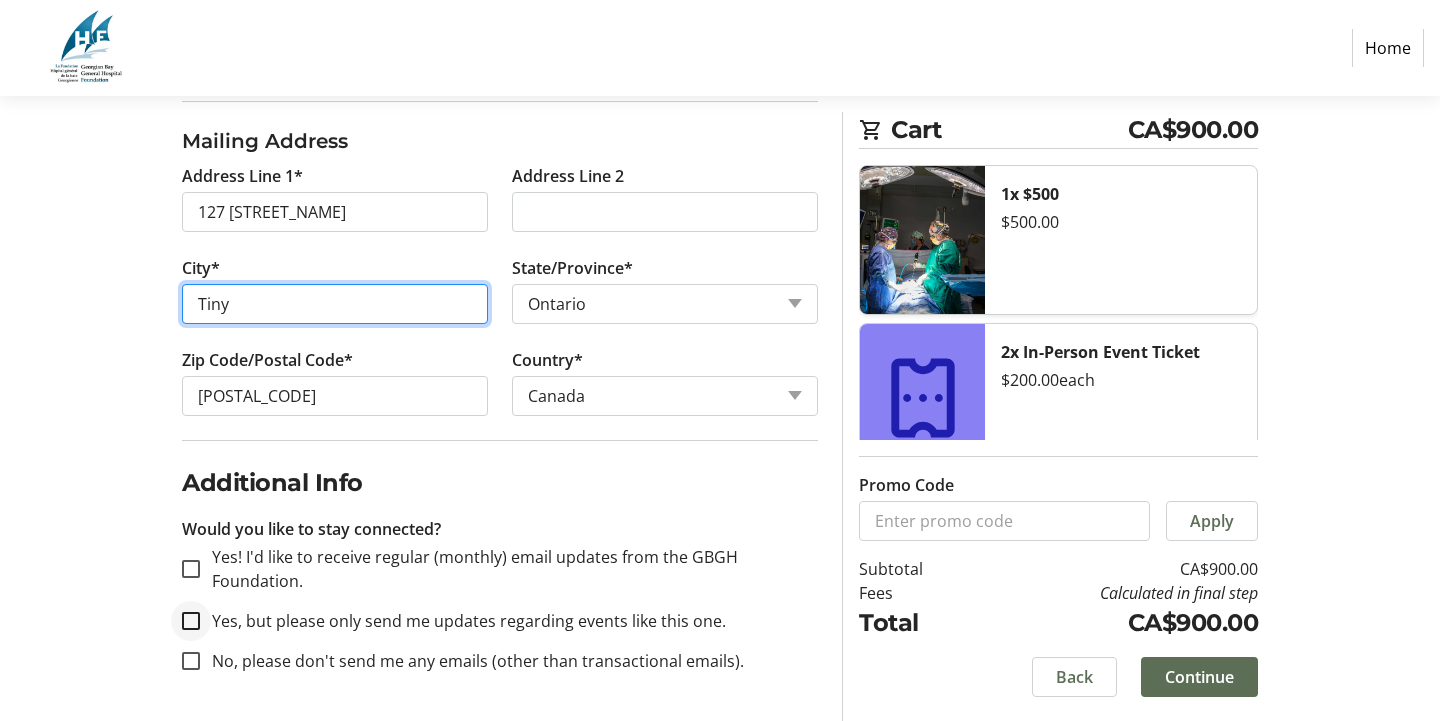type on "Tiny" 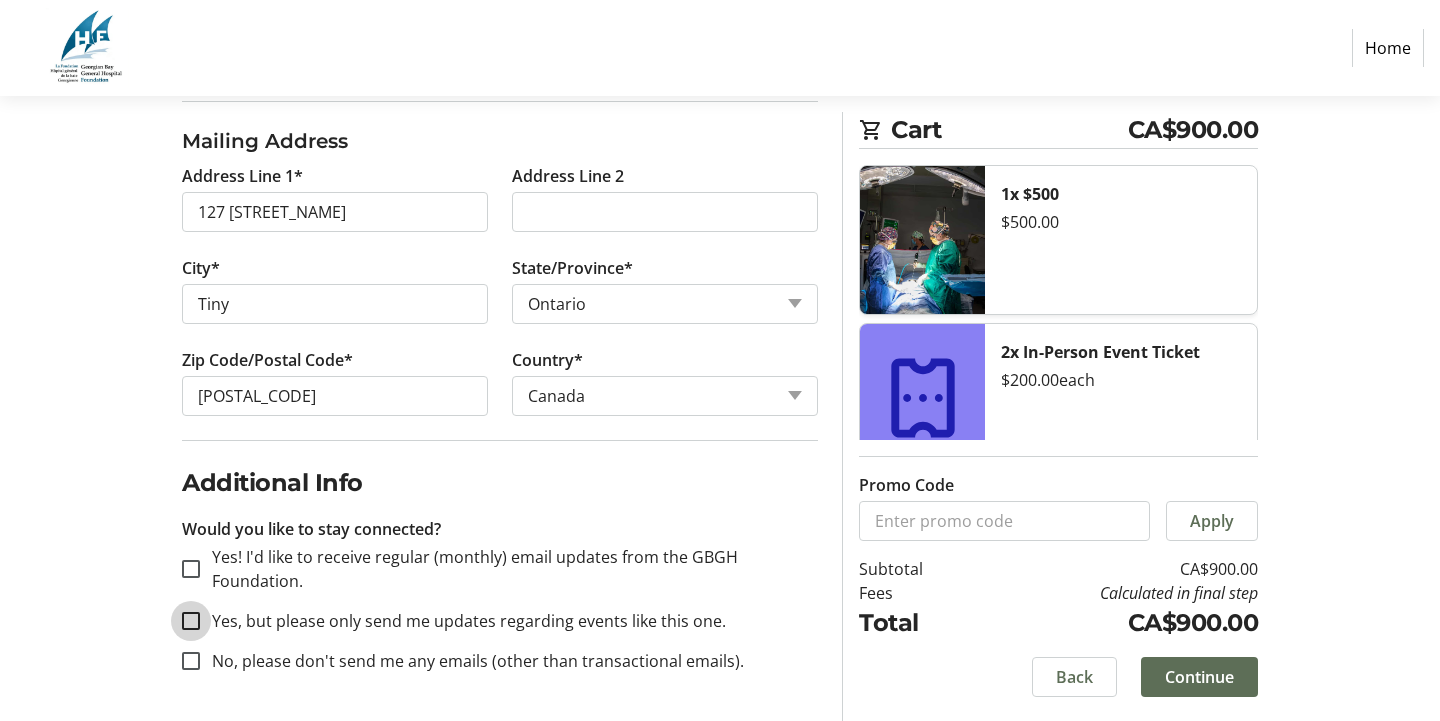 click on "Yes, but please only send me updates regarding events like this one." at bounding box center (191, 621) 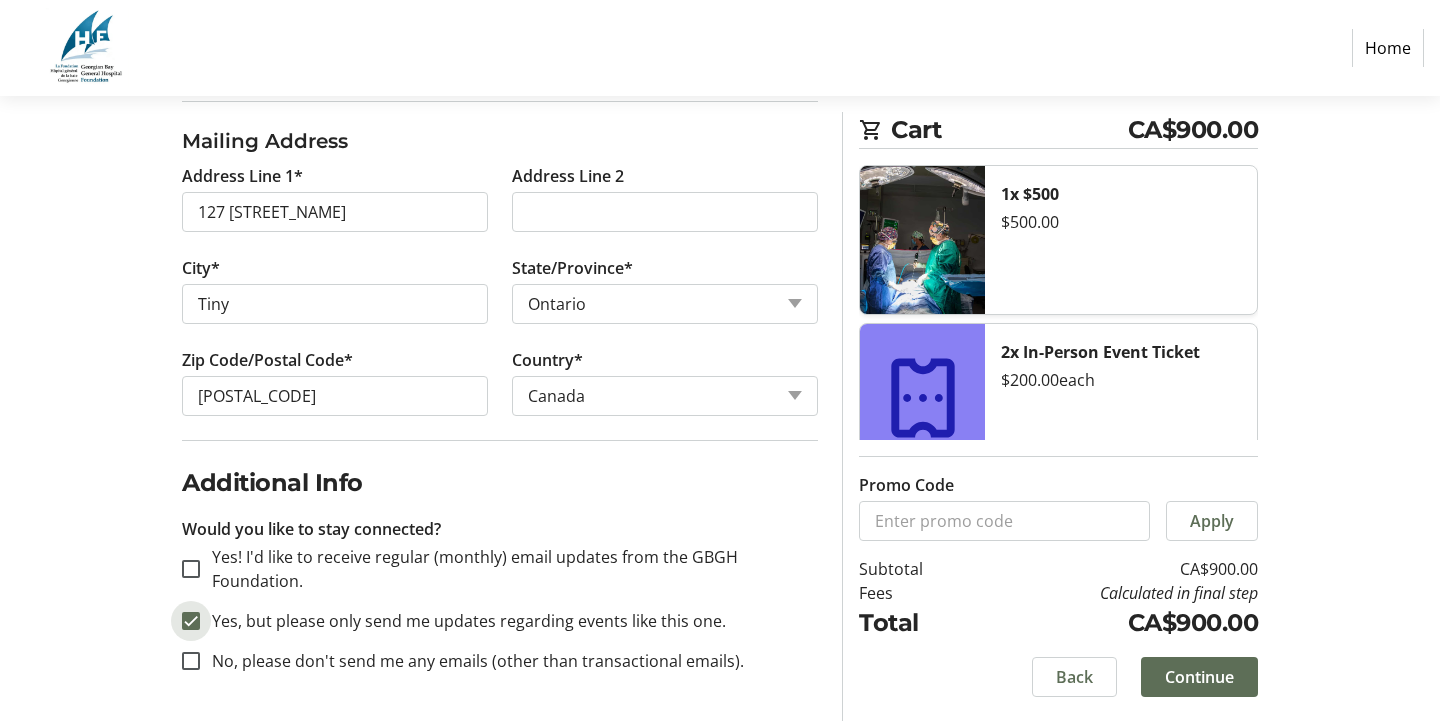 checkbox on "true" 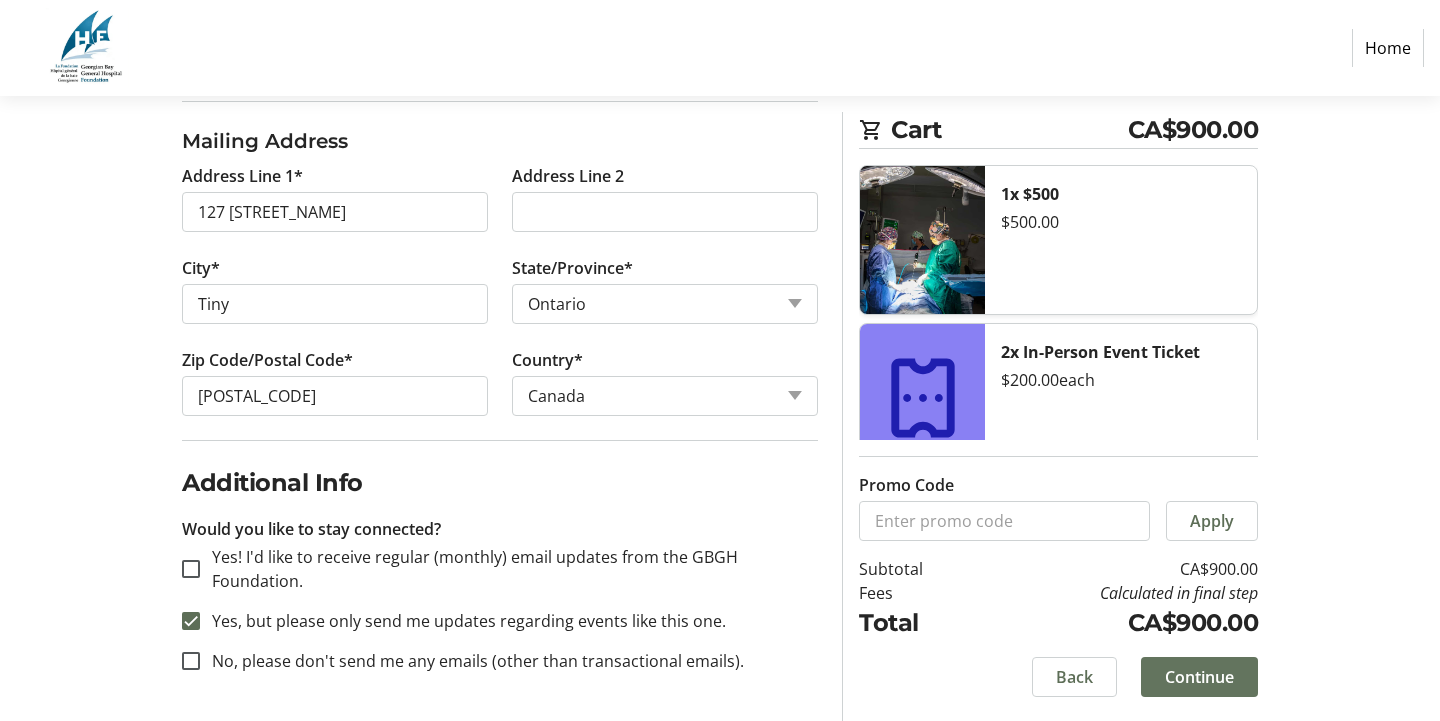 click on "Continue" at bounding box center (1199, 677) 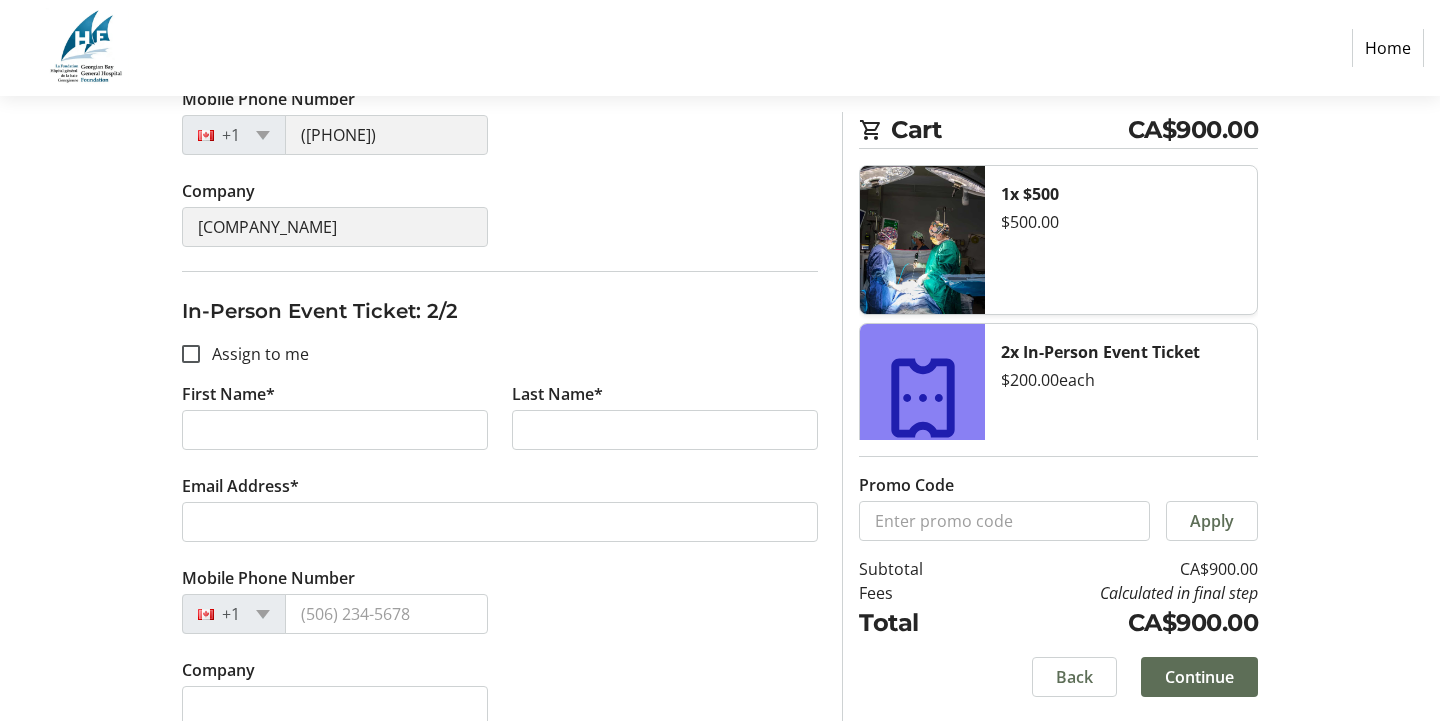 scroll, scrollTop: 565, scrollLeft: 0, axis: vertical 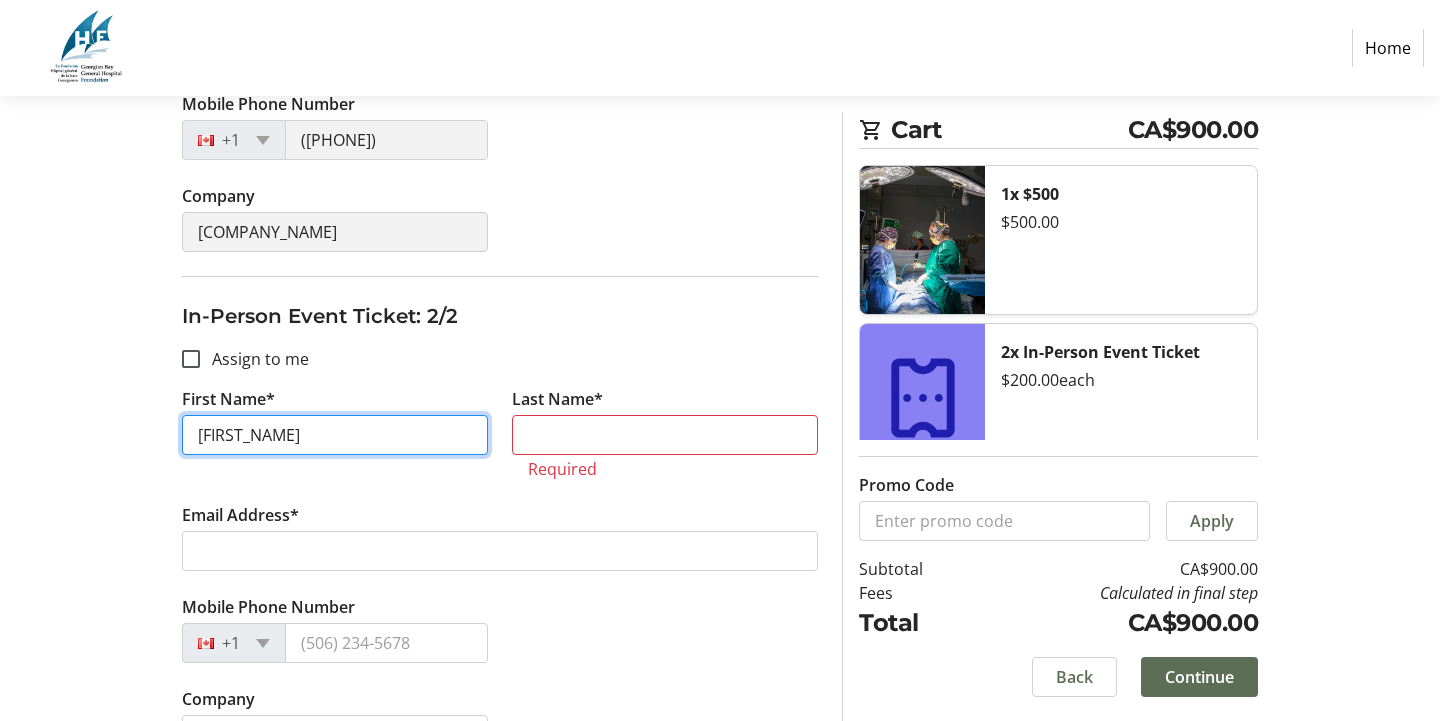 click on "[FIRST_NAME]" at bounding box center (335, 435) 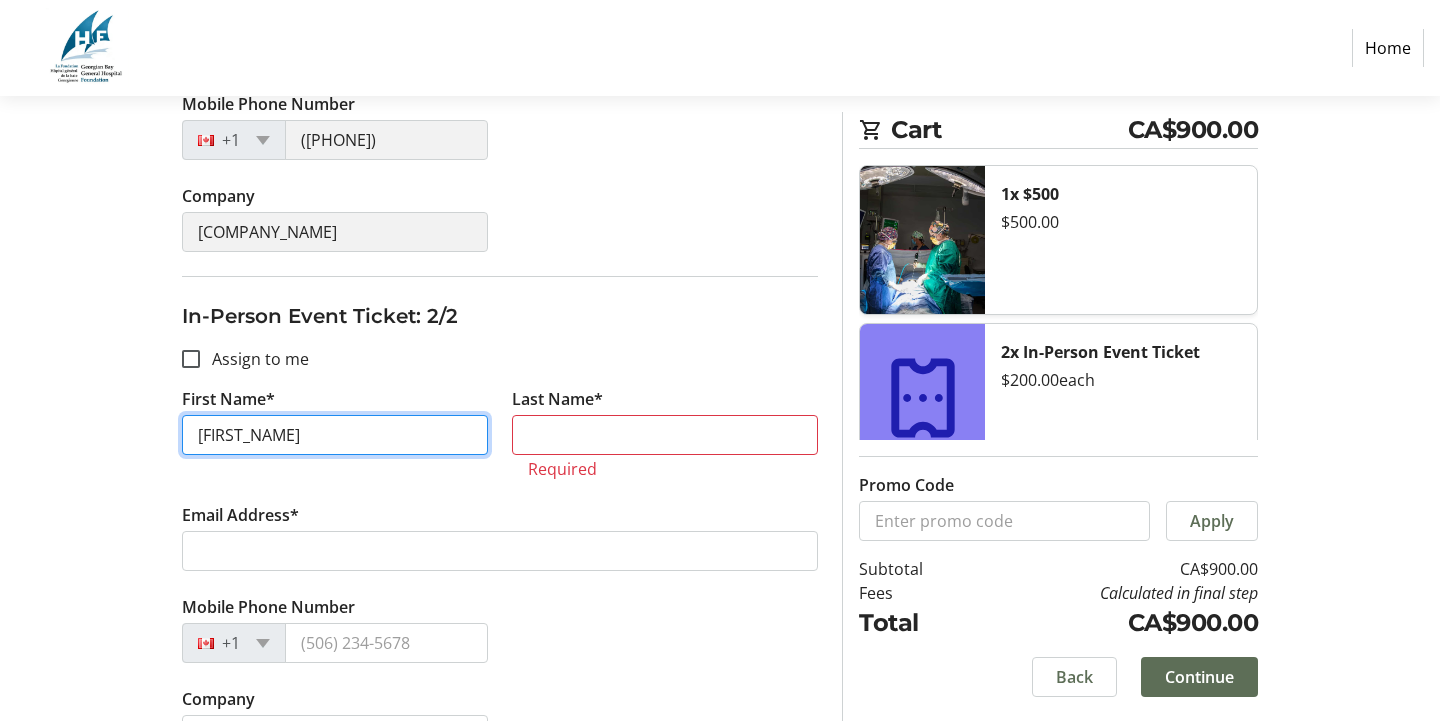 type on "[FIRST_NAME]" 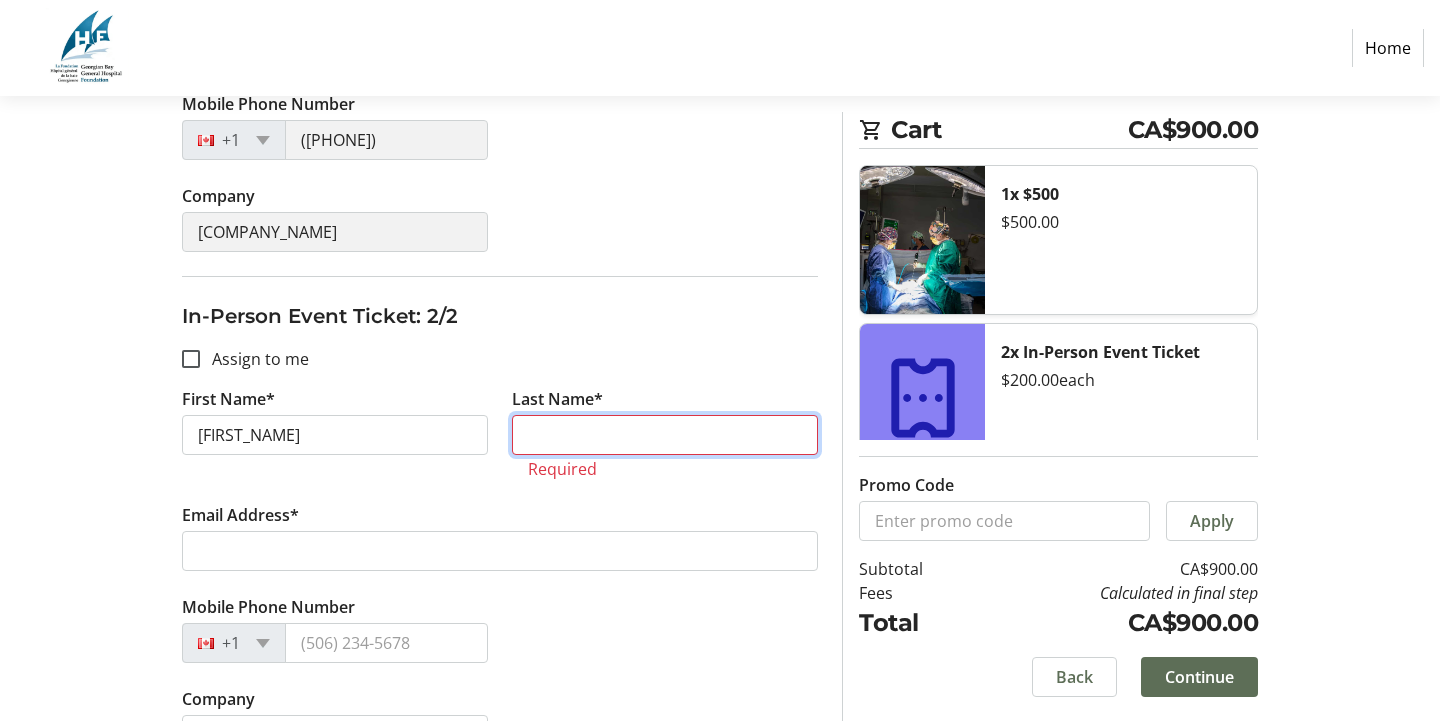 click on "Last Name*" at bounding box center [665, 435] 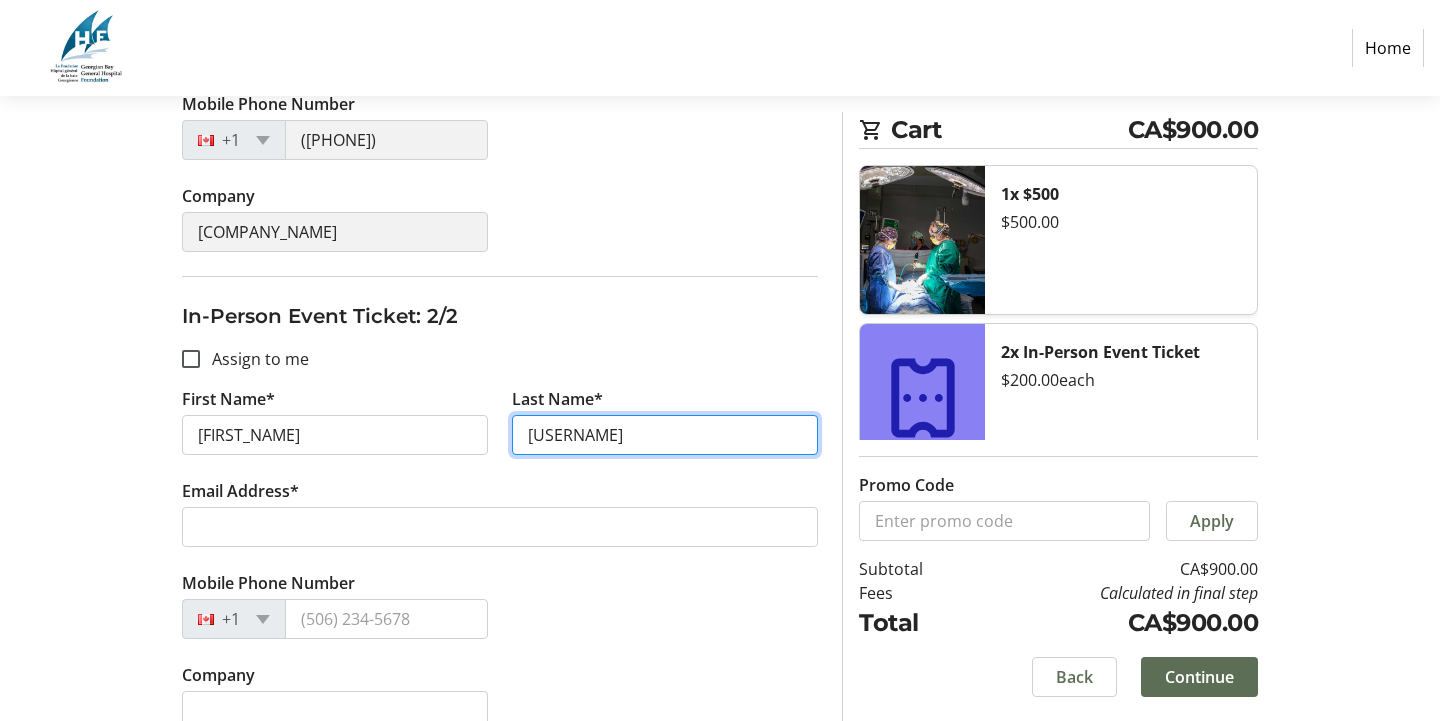 type on "[USERNAME]" 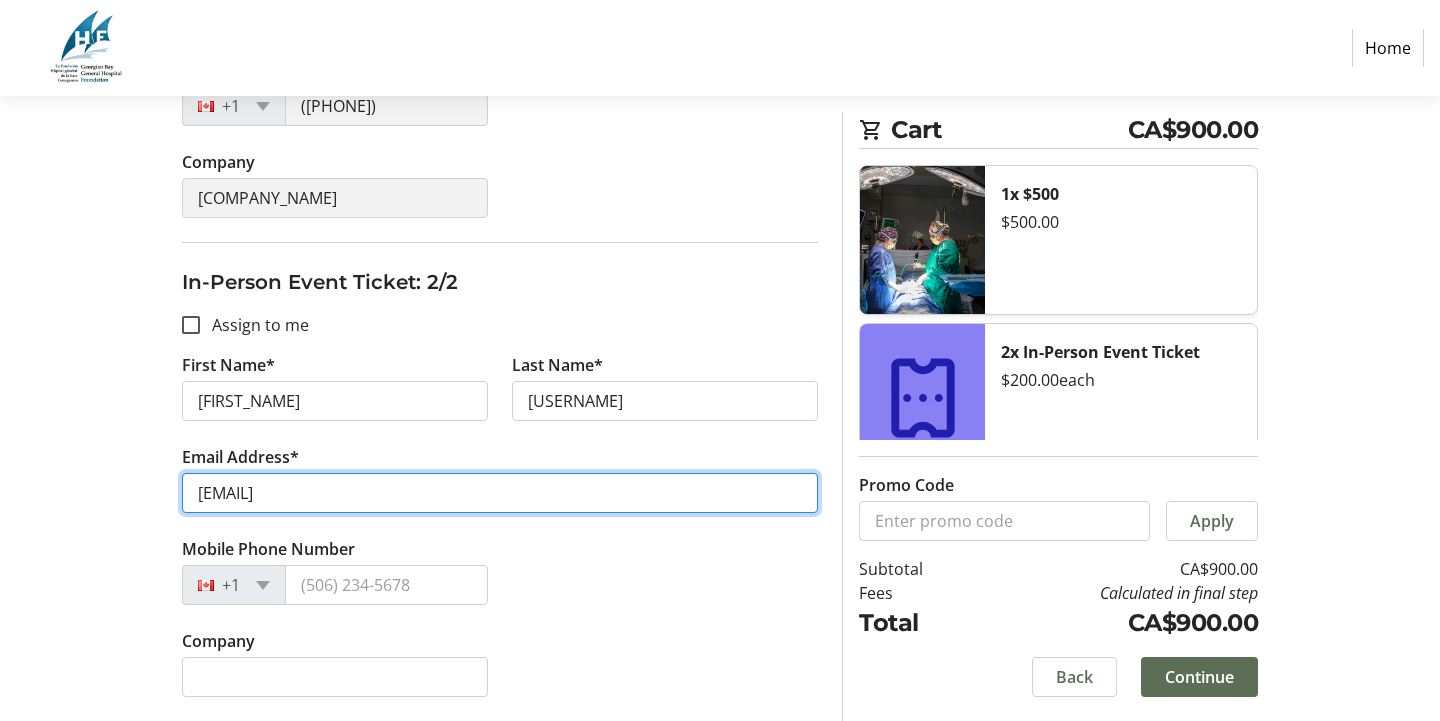scroll, scrollTop: 599, scrollLeft: 0, axis: vertical 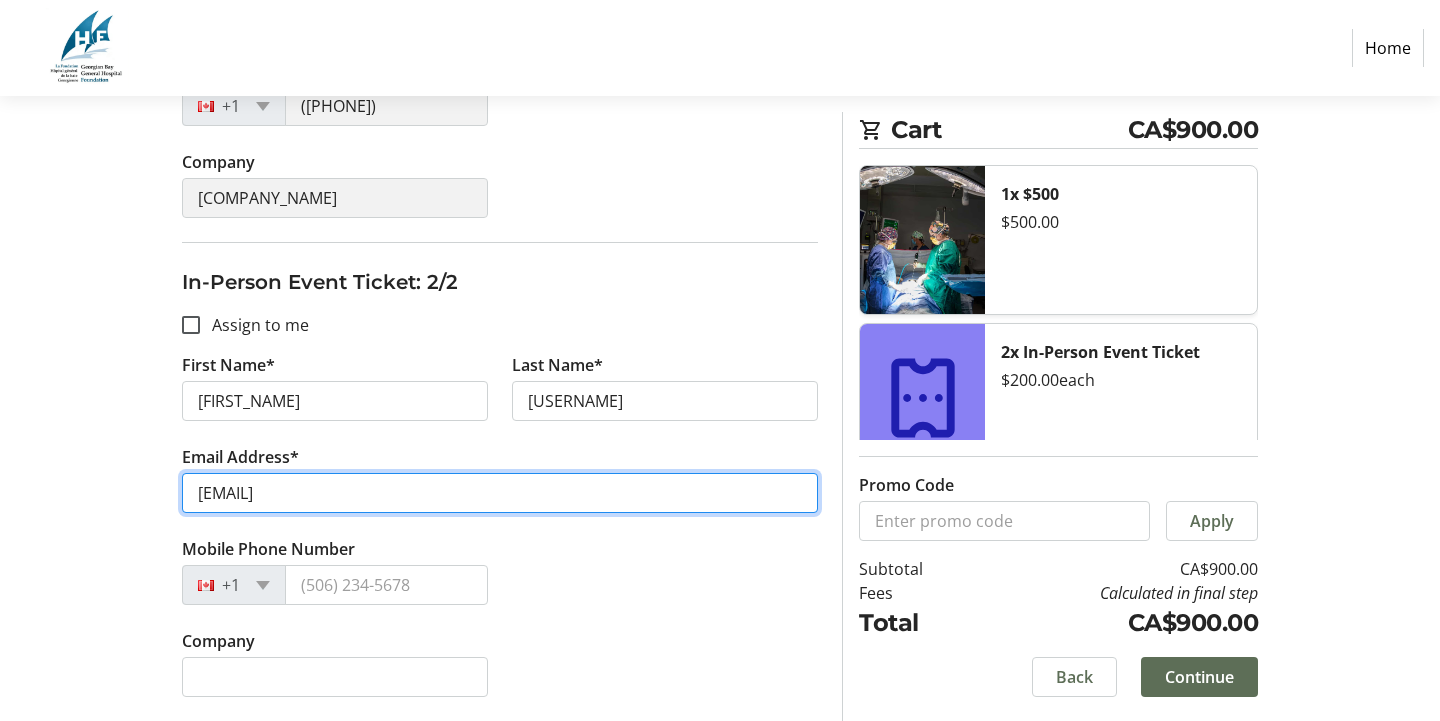type on "[EMAIL]" 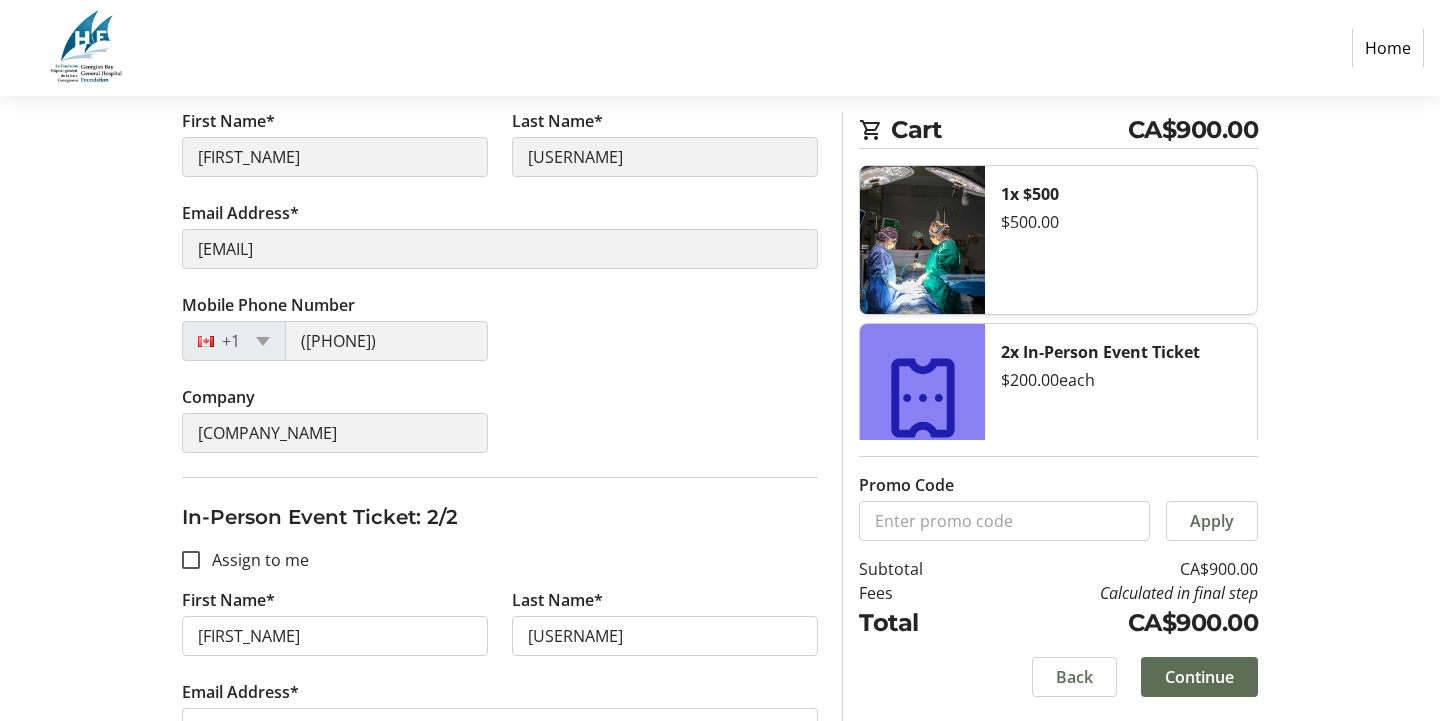 scroll, scrollTop: 367, scrollLeft: 0, axis: vertical 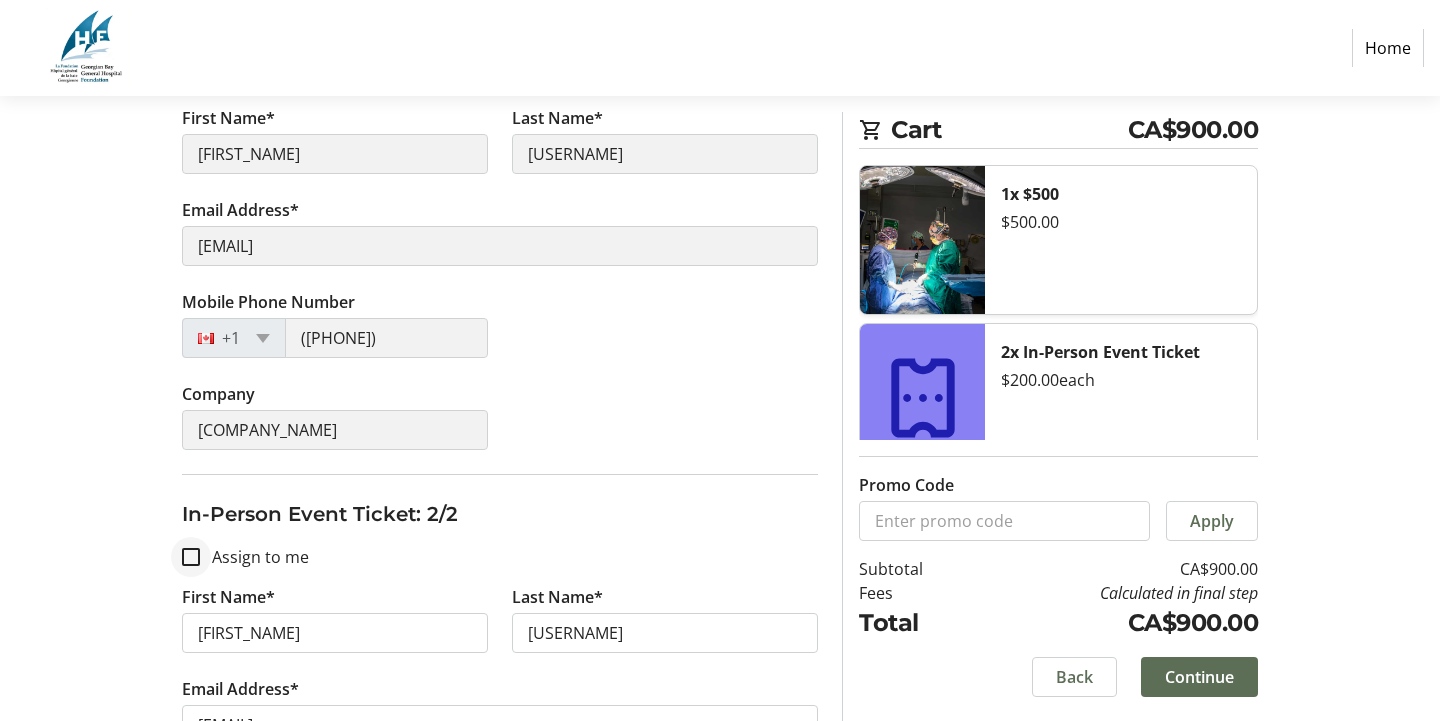type on "([PHONE])" 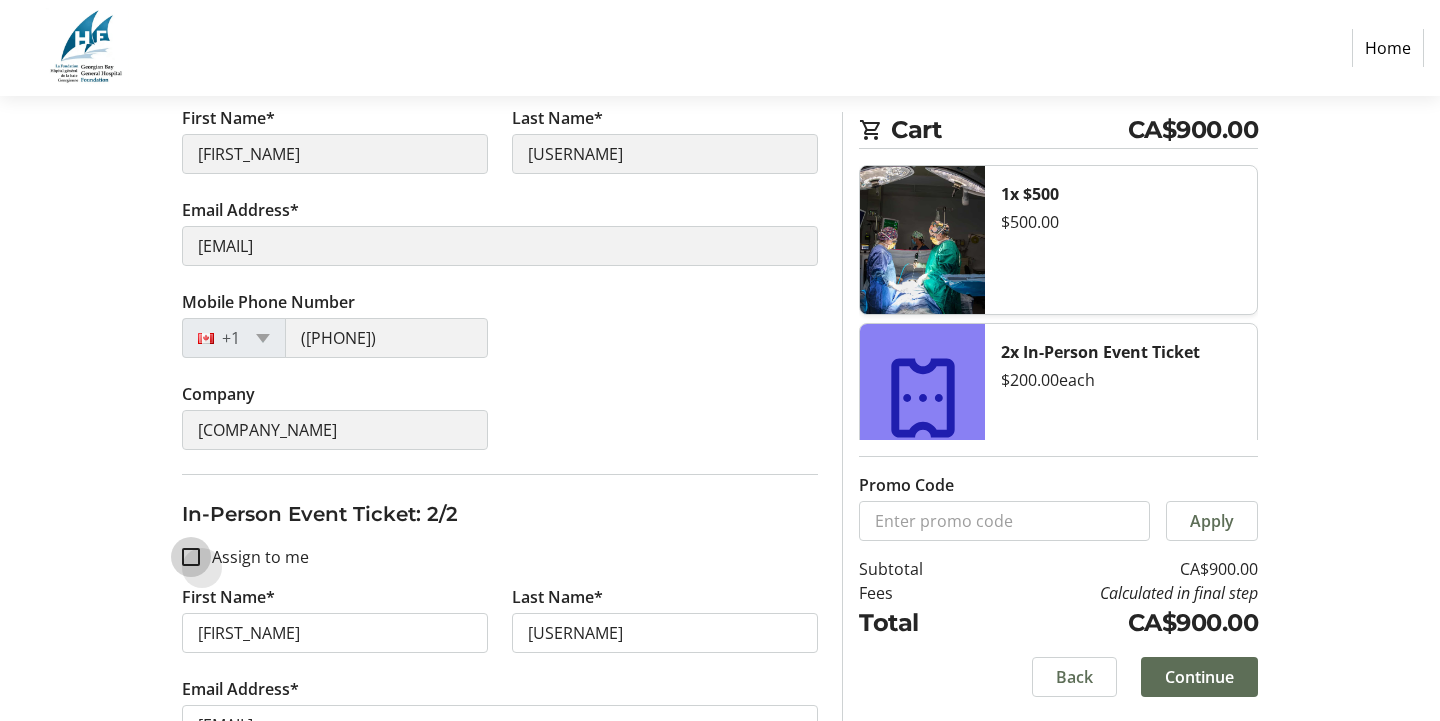 click on "Assign to me" at bounding box center [191, 557] 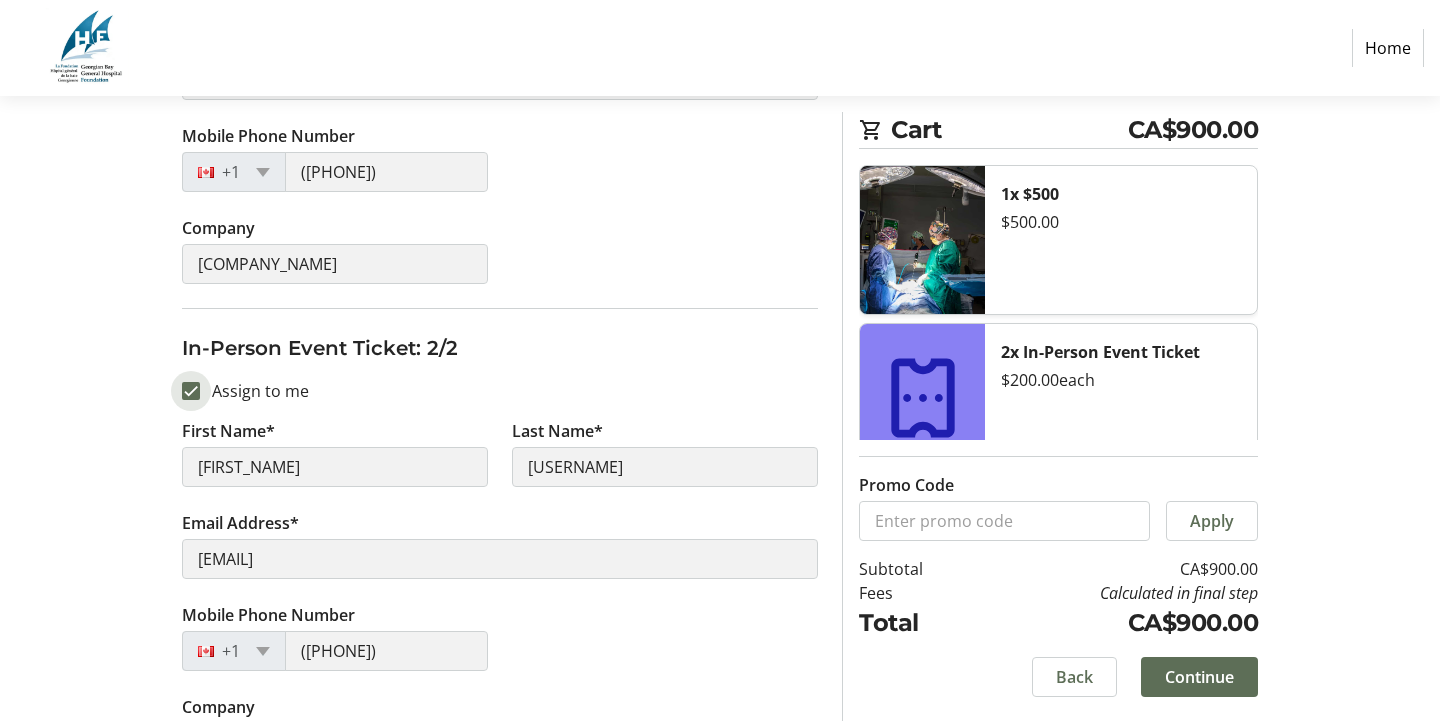scroll, scrollTop: 581, scrollLeft: 0, axis: vertical 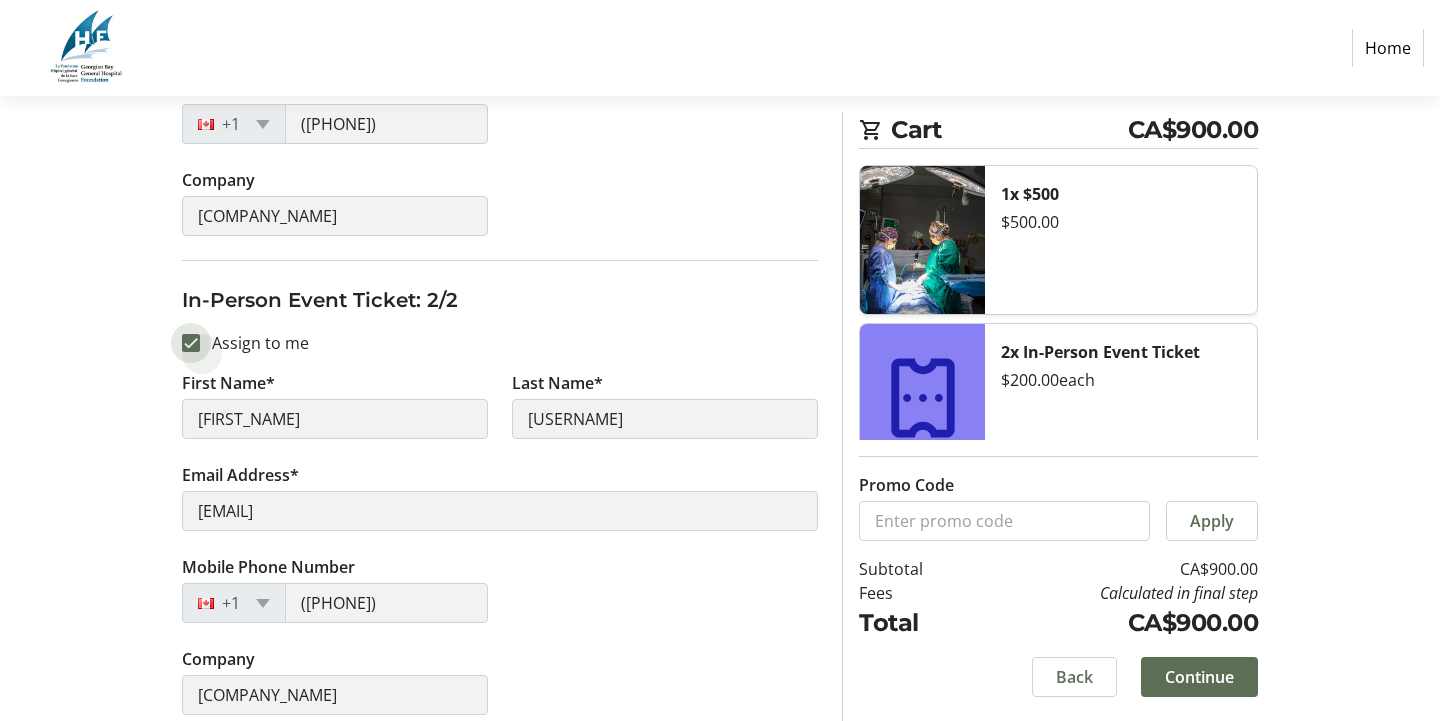 click on "Assign to me" at bounding box center [191, 343] 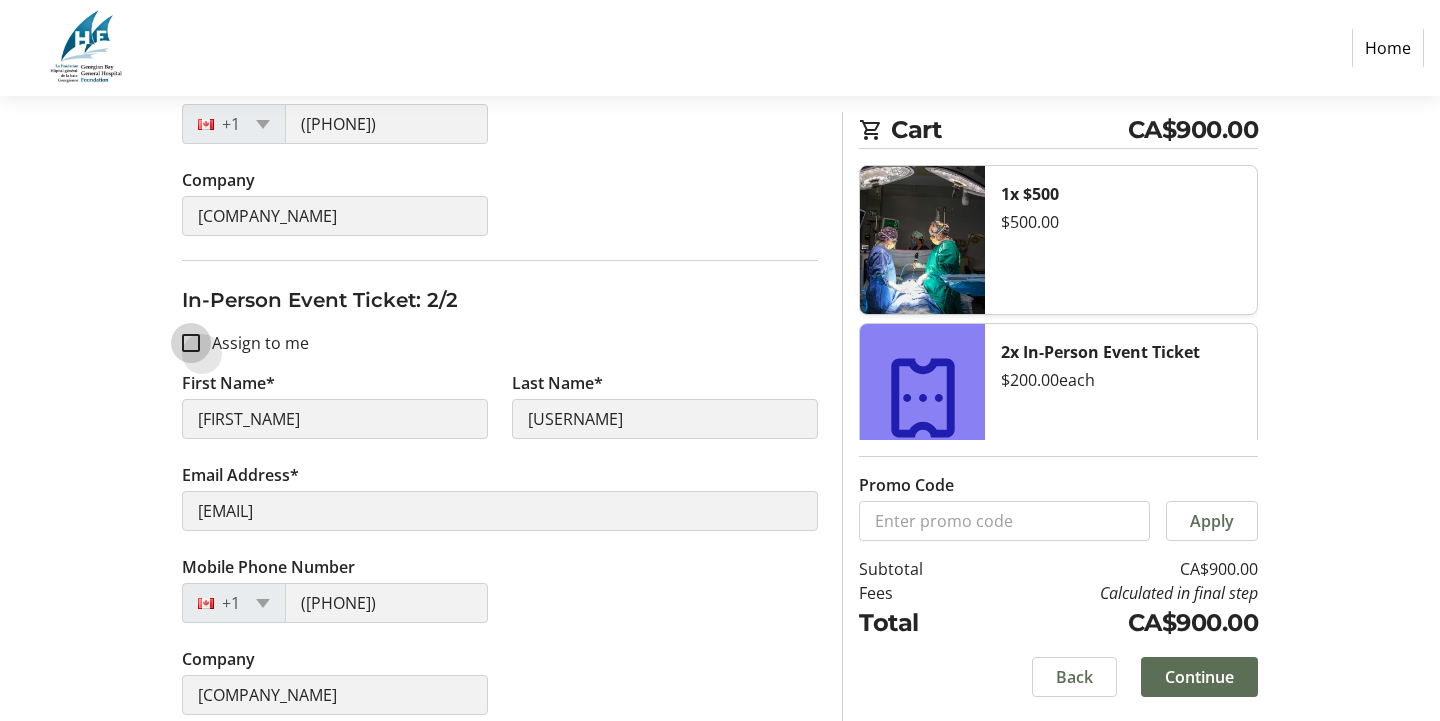 checkbox on "false" 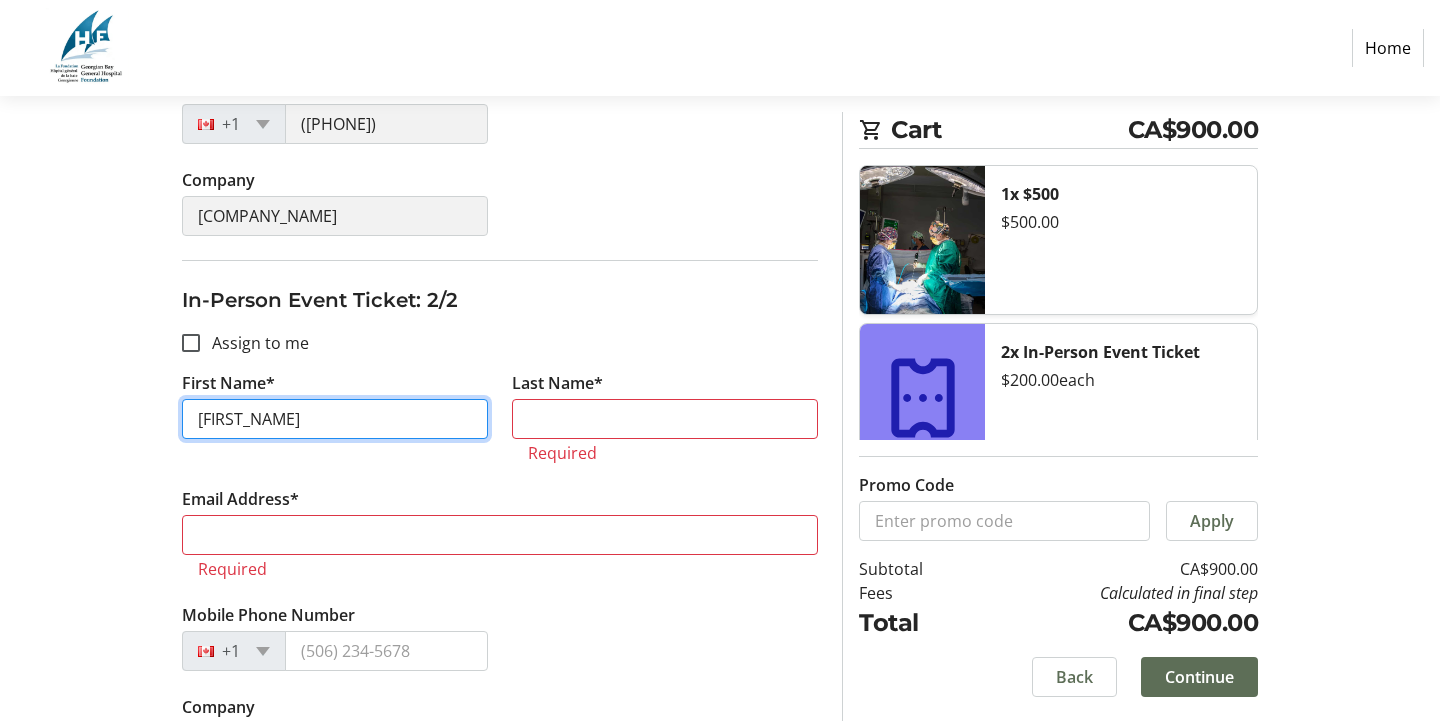 type on "[FIRST_NAME]" 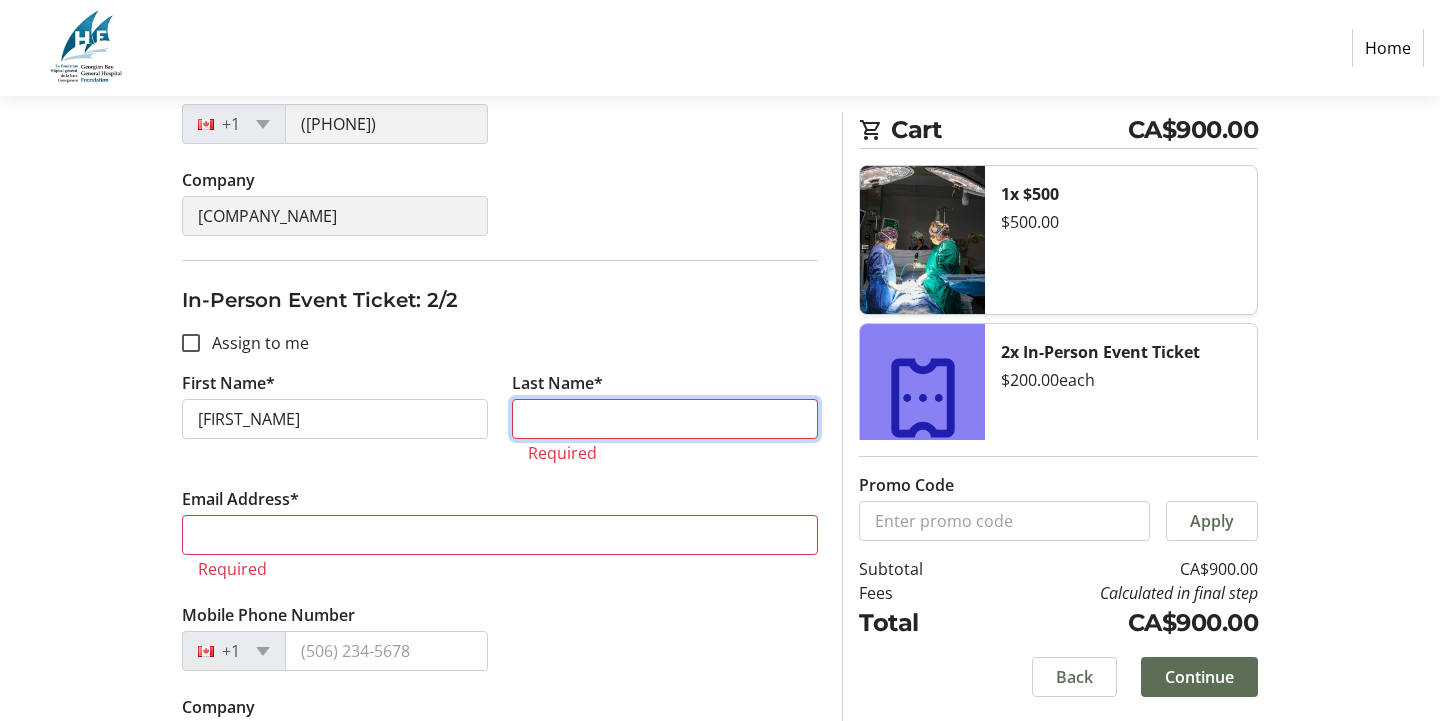 click on "Last Name*" at bounding box center [665, 419] 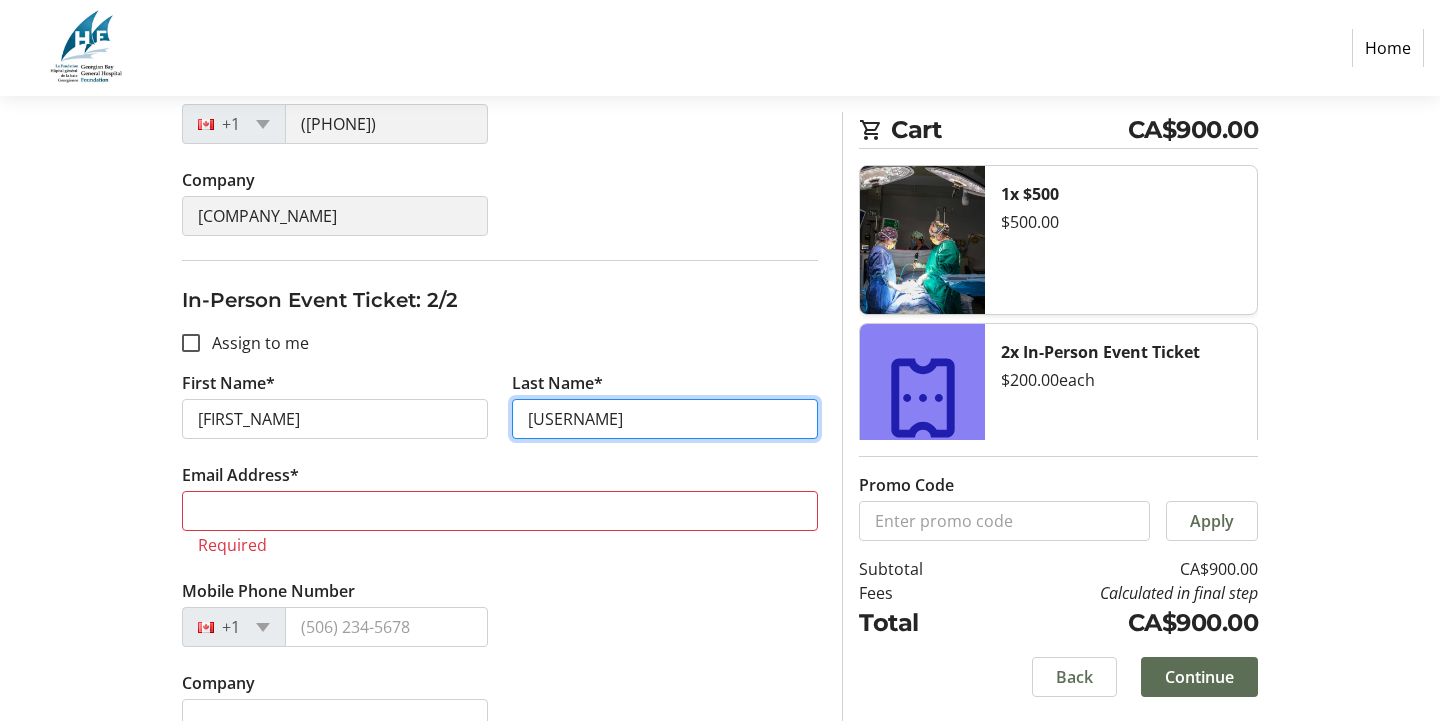 type on "[USERNAME]" 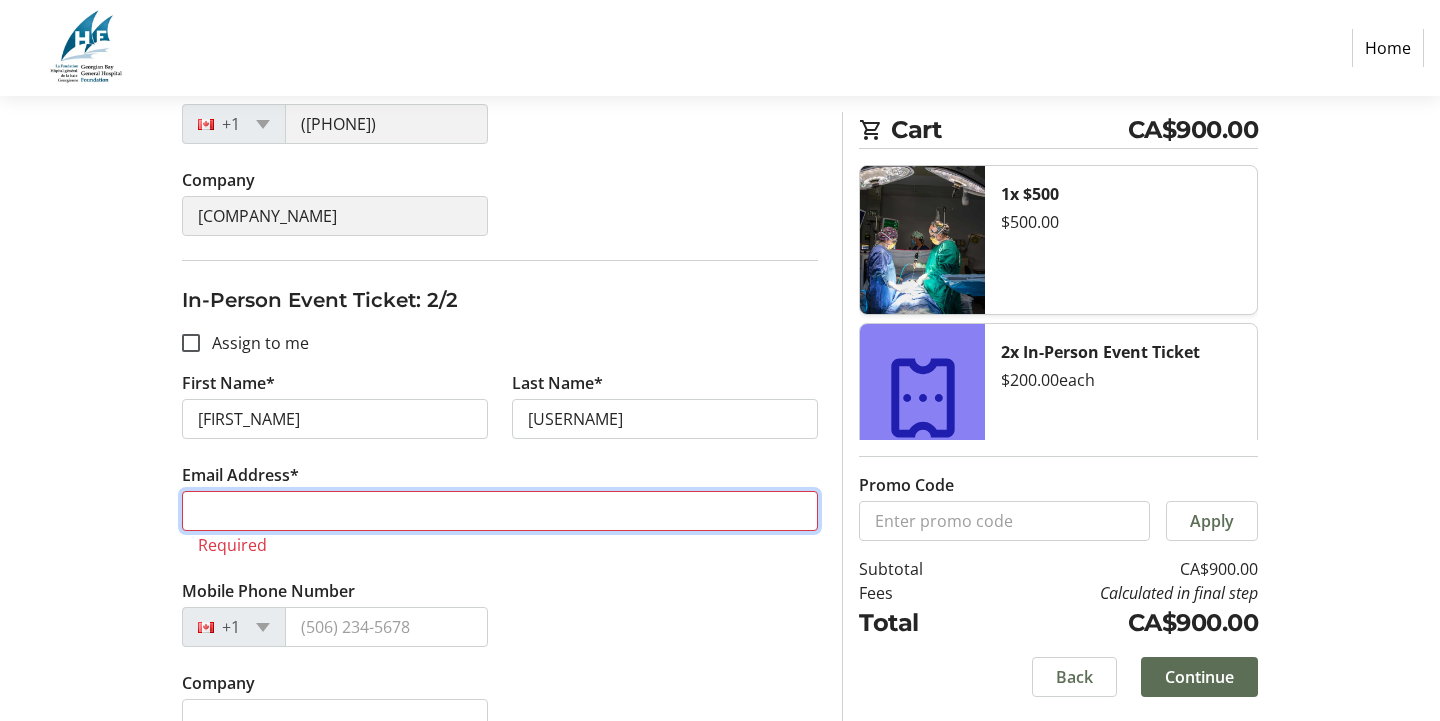 click on "Email Address*" at bounding box center [500, 511] 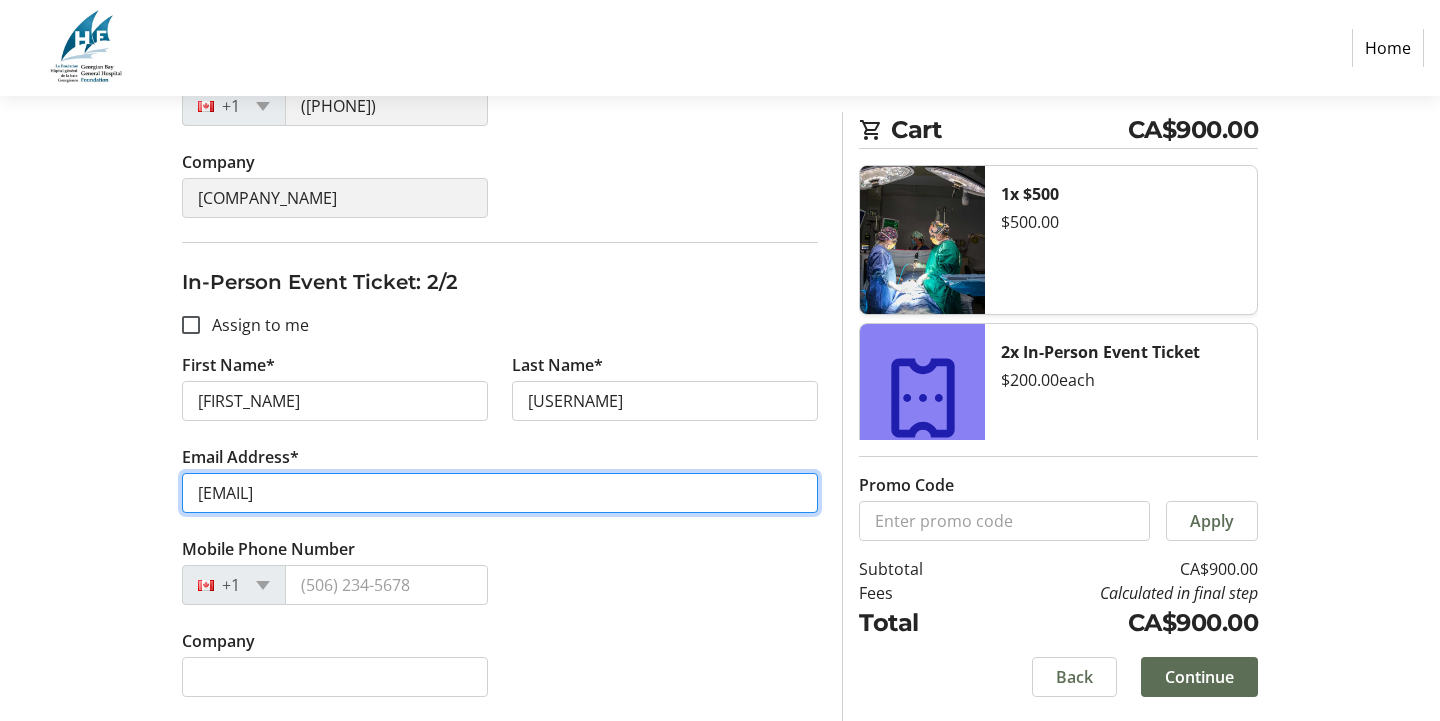 scroll, scrollTop: 599, scrollLeft: 0, axis: vertical 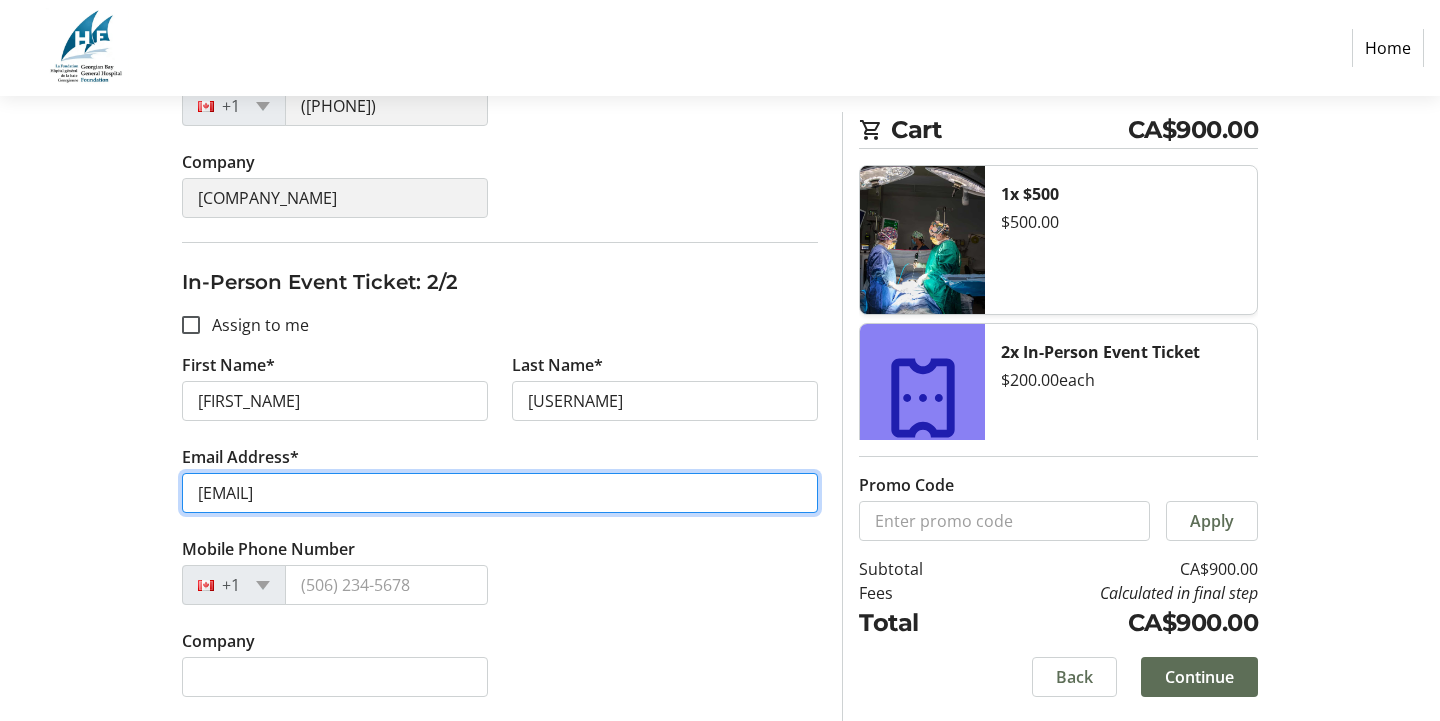 type on "[EMAIL]" 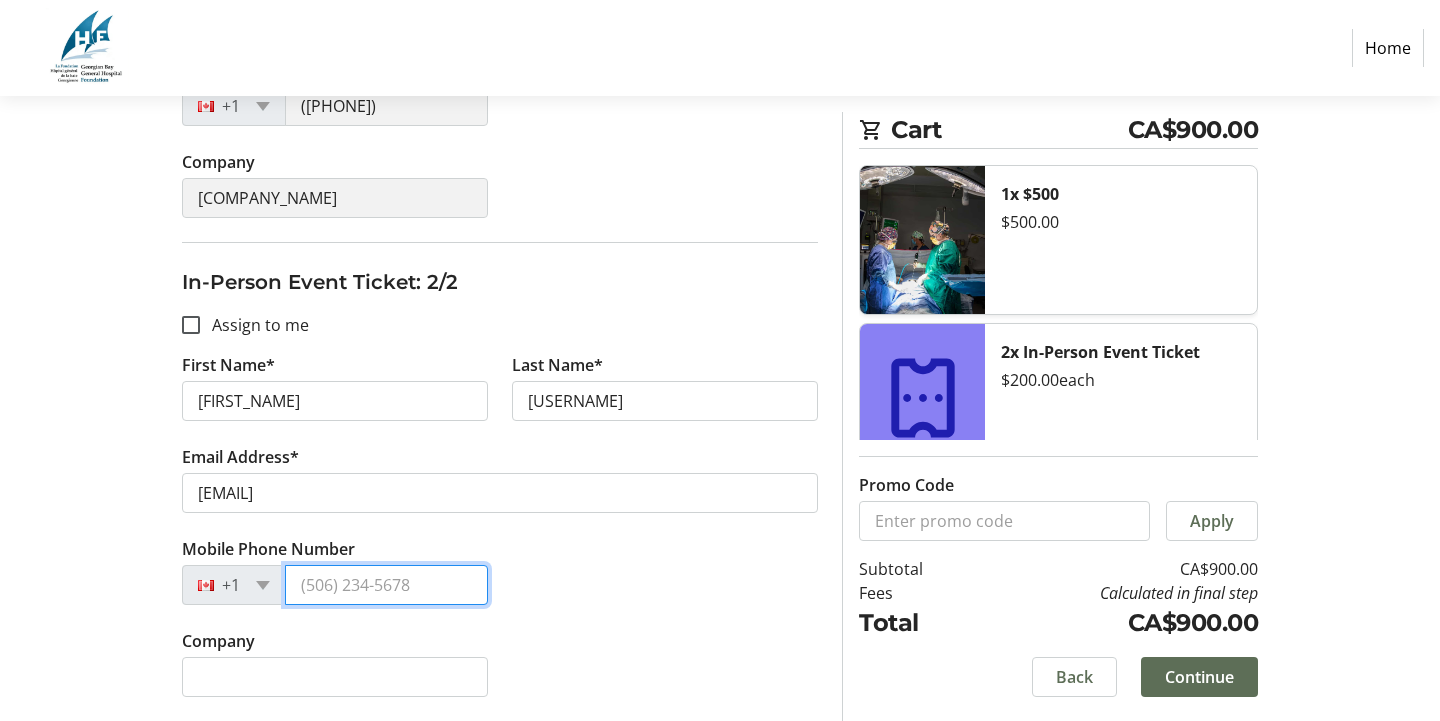 click on "Mobile Phone Number" at bounding box center (386, 585) 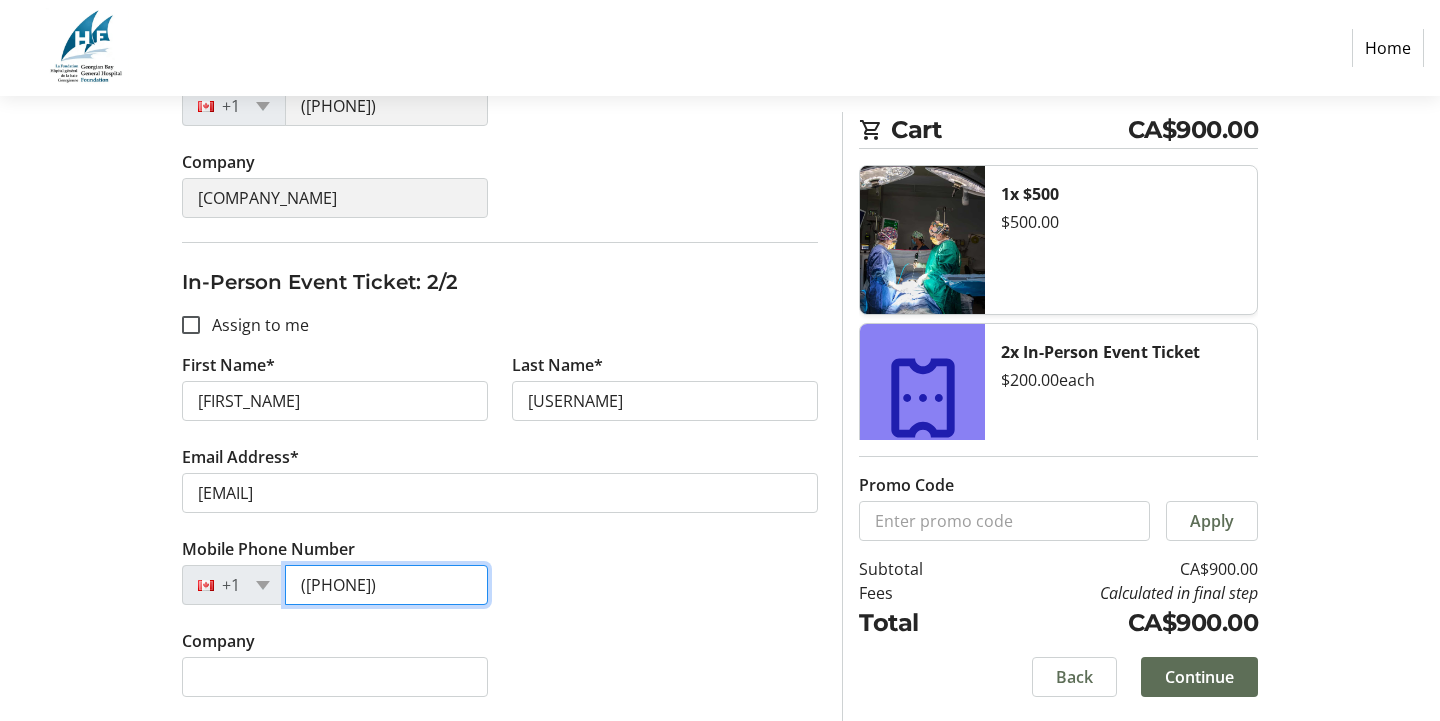 scroll, scrollTop: 599, scrollLeft: 0, axis: vertical 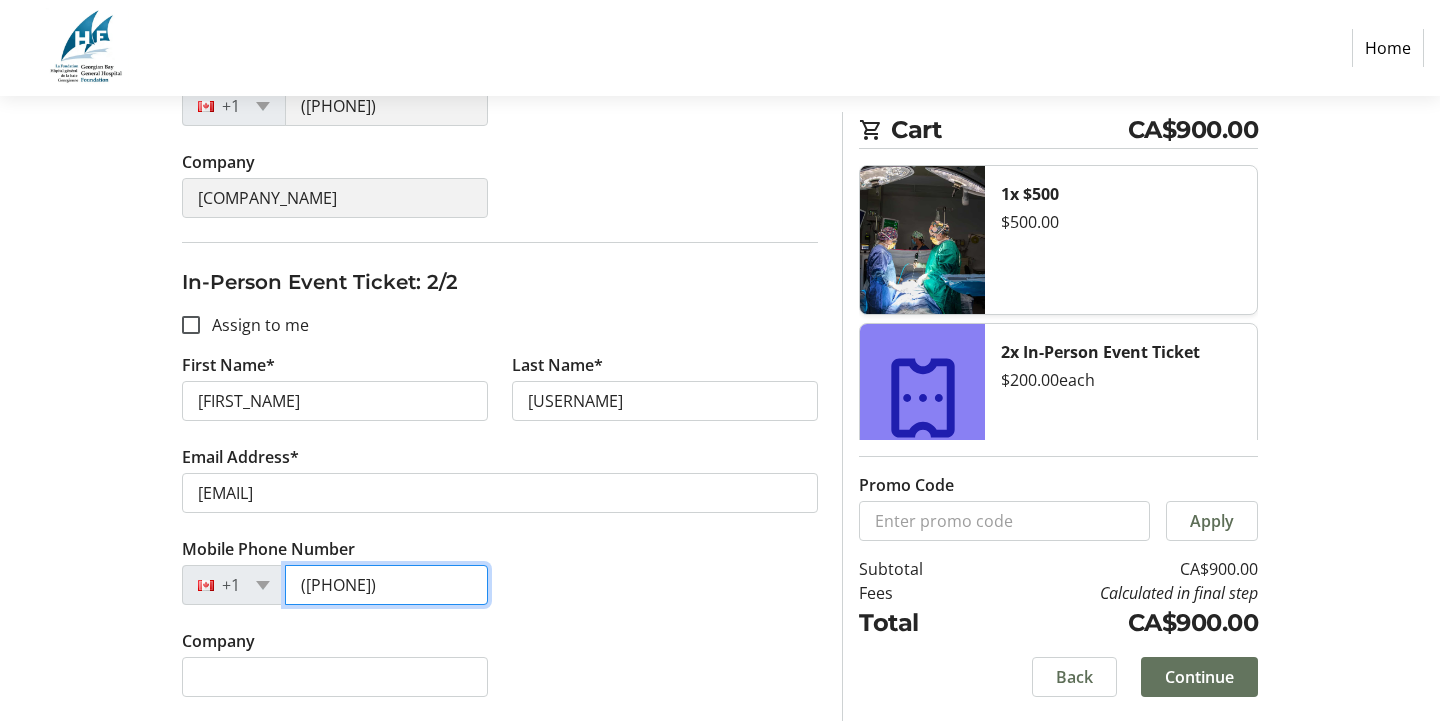 type on "([PHONE])" 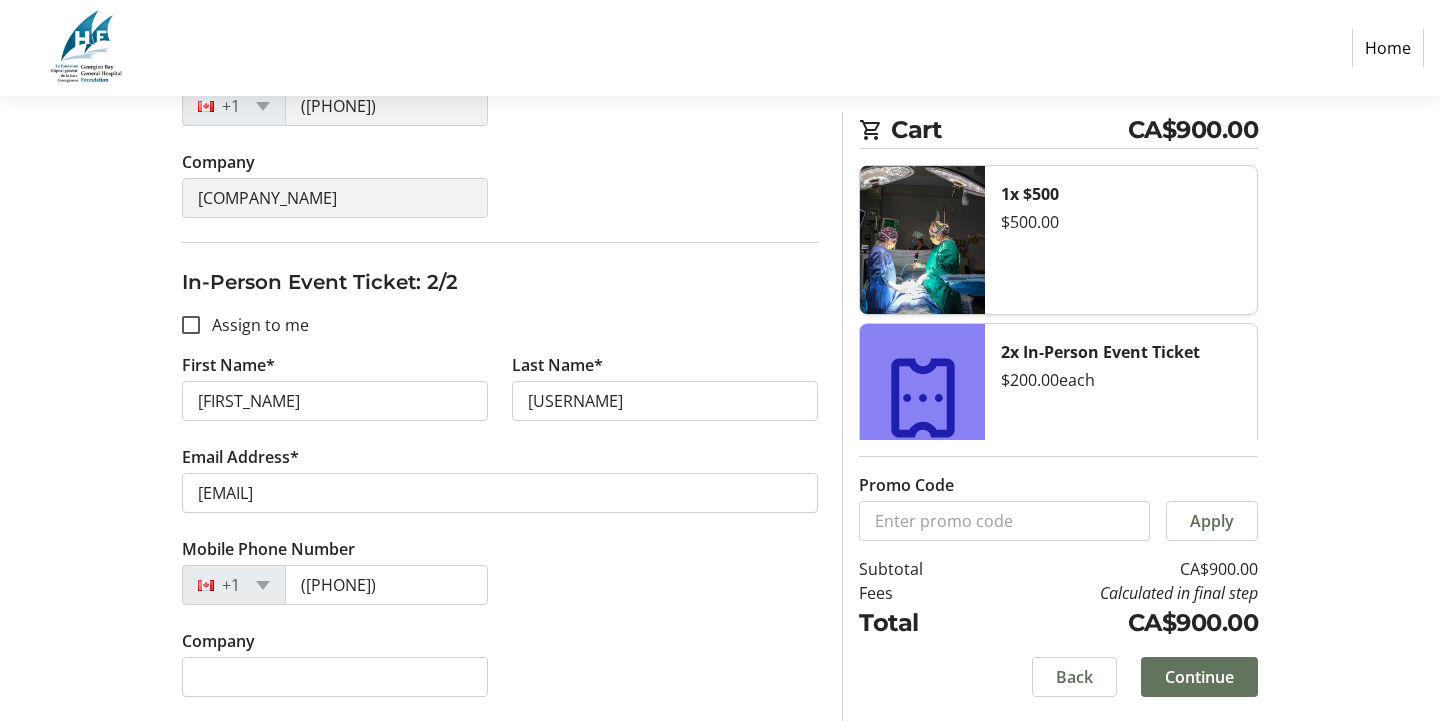 click on "Continue" at bounding box center [1199, 677] 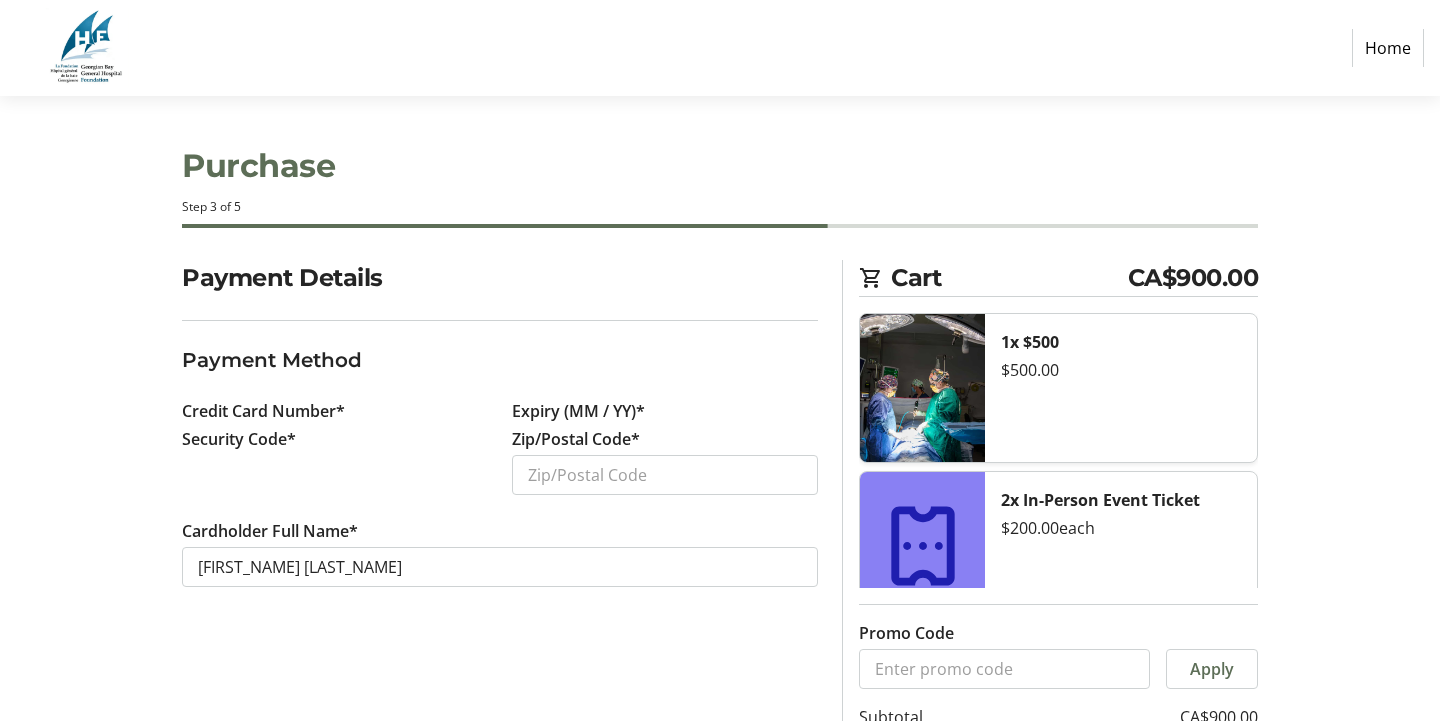 scroll, scrollTop: 0, scrollLeft: 0, axis: both 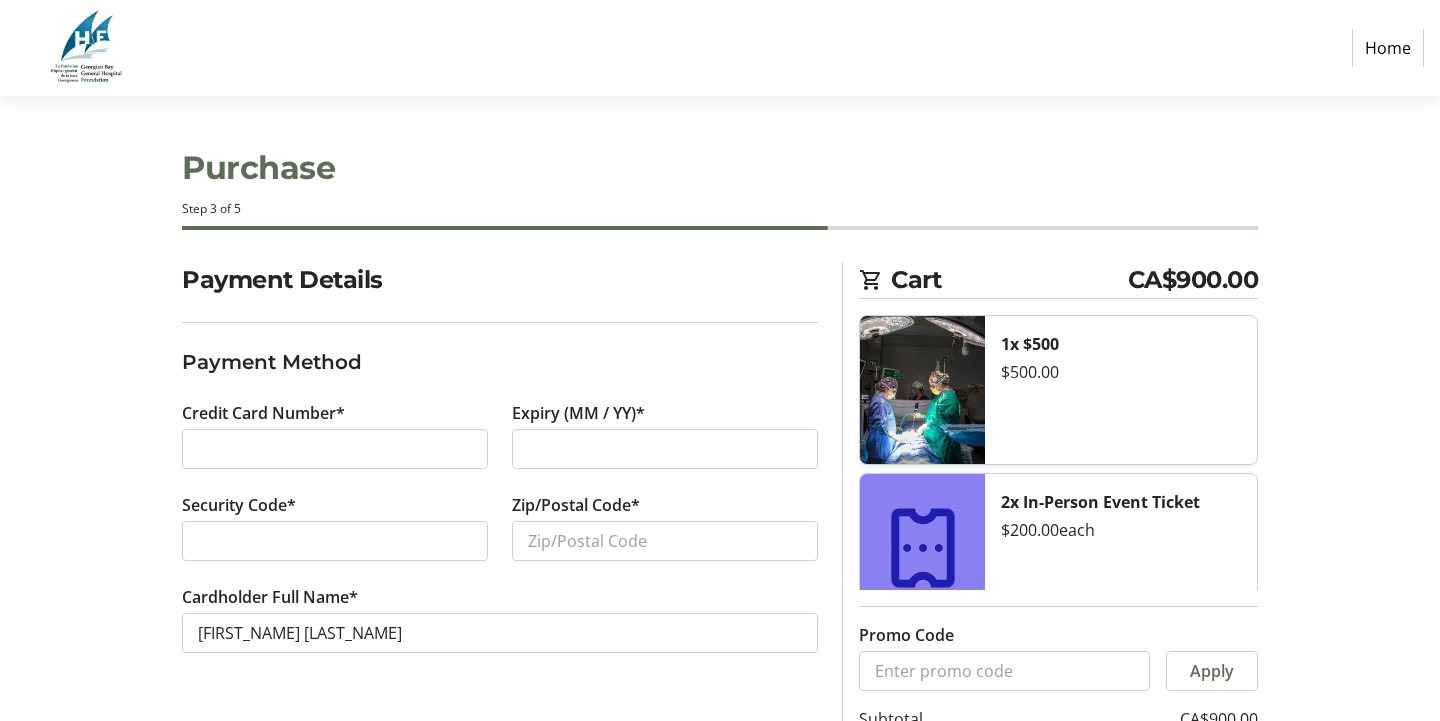 click on "Payment Method" at bounding box center (500, 362) 